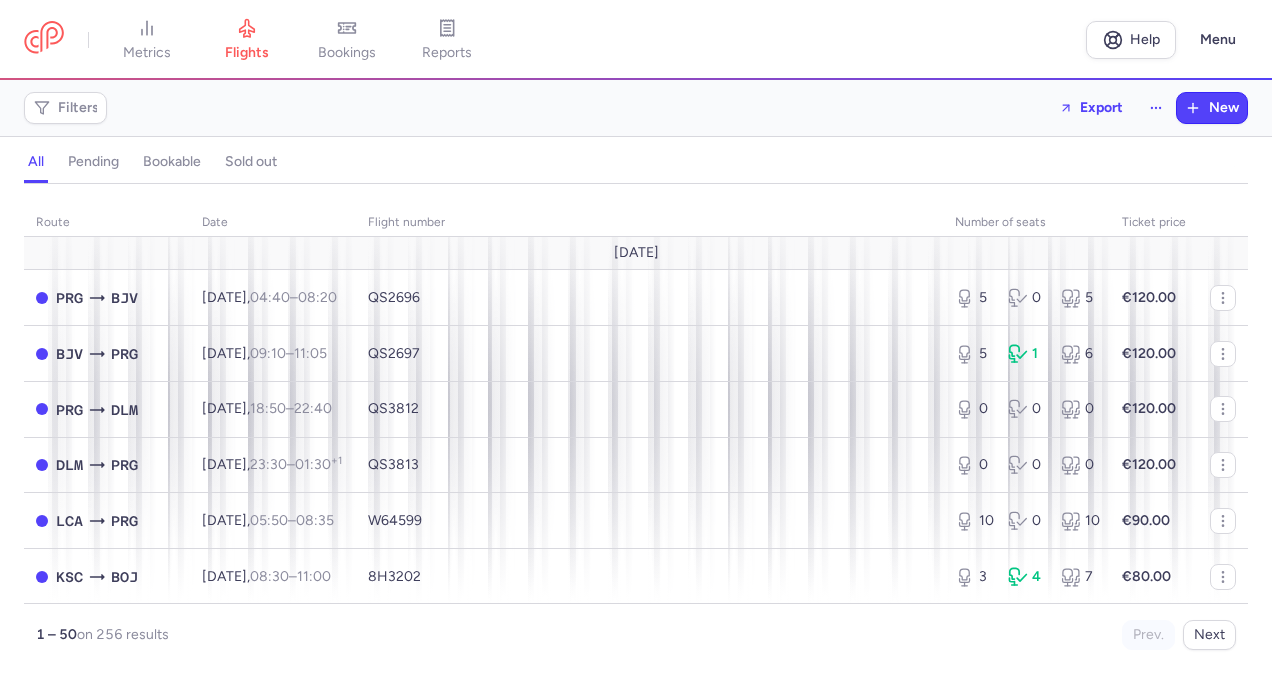 scroll, scrollTop: 0, scrollLeft: 0, axis: both 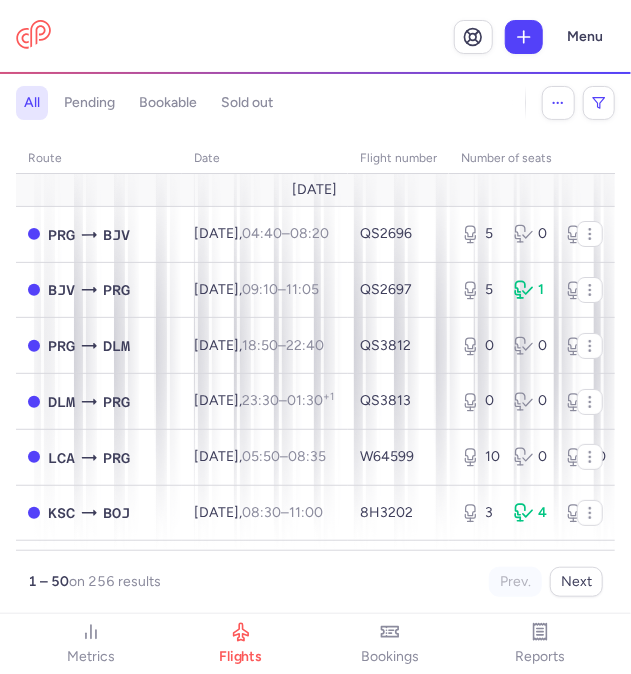 click on "bookable" at bounding box center (168, 103) 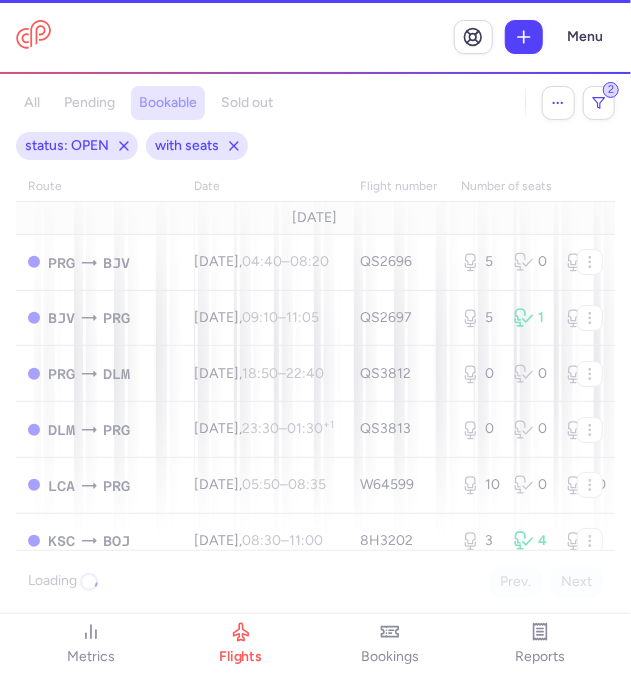 click on "sold out" at bounding box center [247, 103] 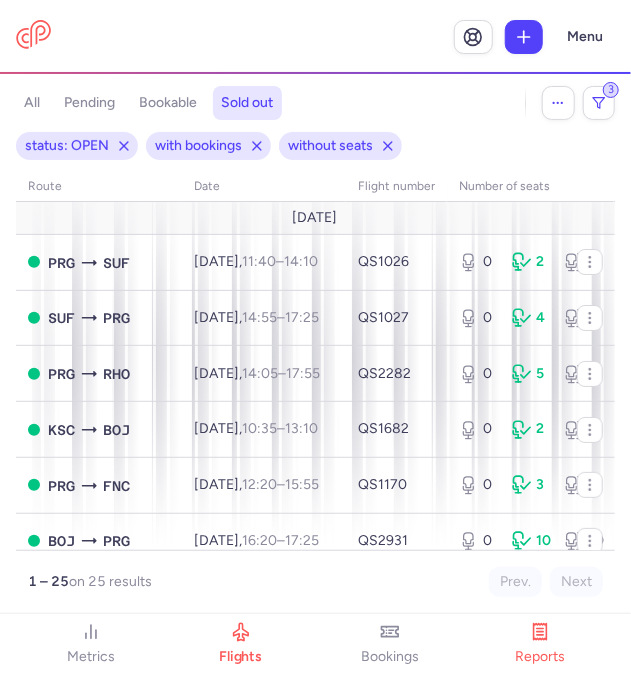 click on "reports" at bounding box center (540, 657) 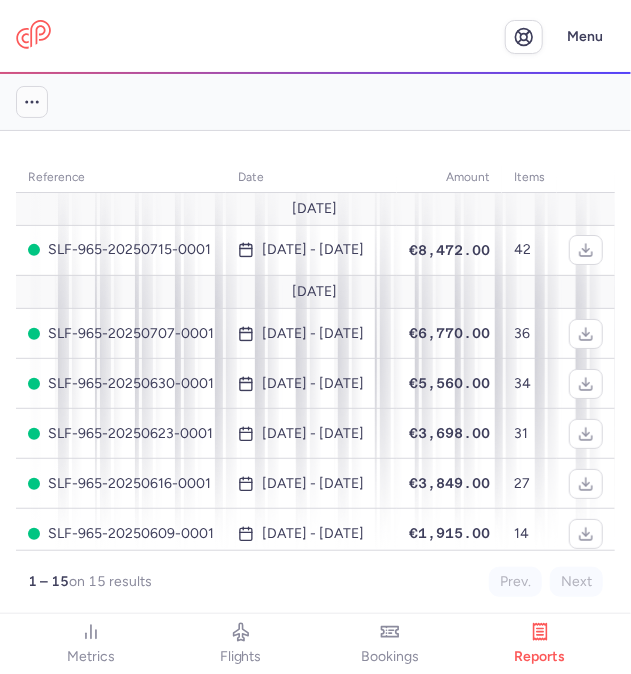 click 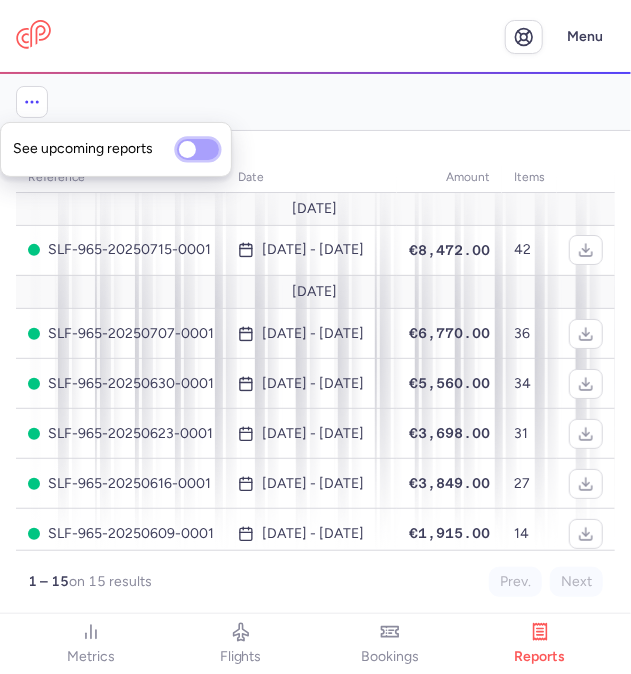 click on "See upcoming reports" at bounding box center [198, 149] 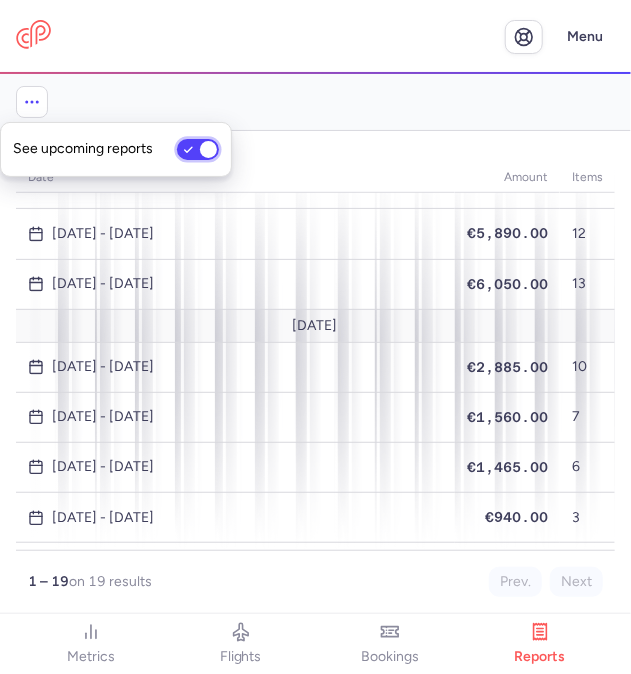 scroll, scrollTop: 0, scrollLeft: 0, axis: both 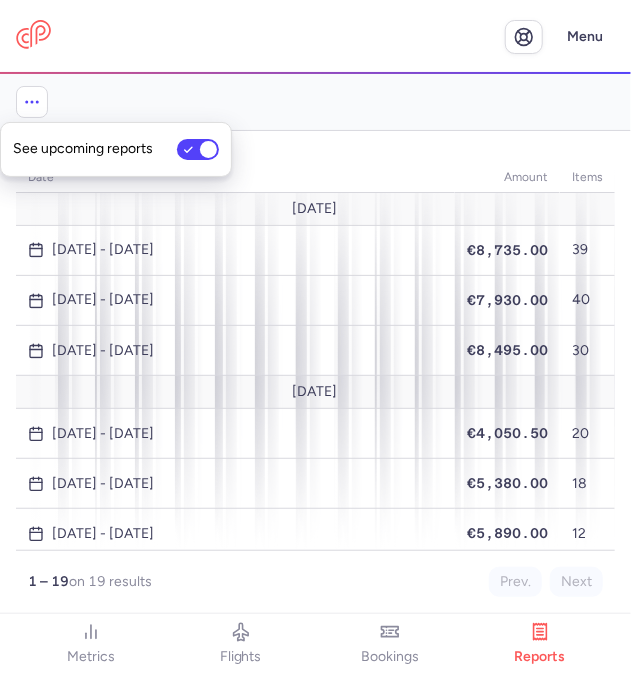 click on "date amount items July 25 Jul 14, 2025 - Jul 21, 2025 €8,735.00 39 Jul 21, 2025 - Jul 28, 2025 €7,930.00 40 Jul 28, 2025 - Aug 4, 2025 €8,495.00 30 August 25 Aug 4, 2025 - Aug 11, 2025 €4,050.50 20 Aug 11, 2025 - Aug 18, 2025 €5,380.00 18 Aug 18, 2025 - Aug 25, 2025 €5,890.00 12 Aug 25, 2025 - Sep 1, 2025 €6,050.00 13 September 25 Sep 1, 2025 - Sep 8, 2025 €2,885.00 10 Sep 8, 2025 - Sep 15, 2025 €1,560.00 7 Sep 15, 2025 - Sep 22, 2025 €1,465.00 6 Sep 22, 2025 - Sep 29, 2025 €940.00 3 Sep 29, 2025 - Oct 6, 2025 €680.00 3 October 25 Oct 6, 2025 - Oct 13, 2025 €780.00 4 Oct 13, 2025 - Oct 20, 2025 €580.00 2 Oct 27, 2025 - Nov 3, 2025 €320.00 1 1 – 19  on 19 results Prev. Next Download report" at bounding box center (315, 372) 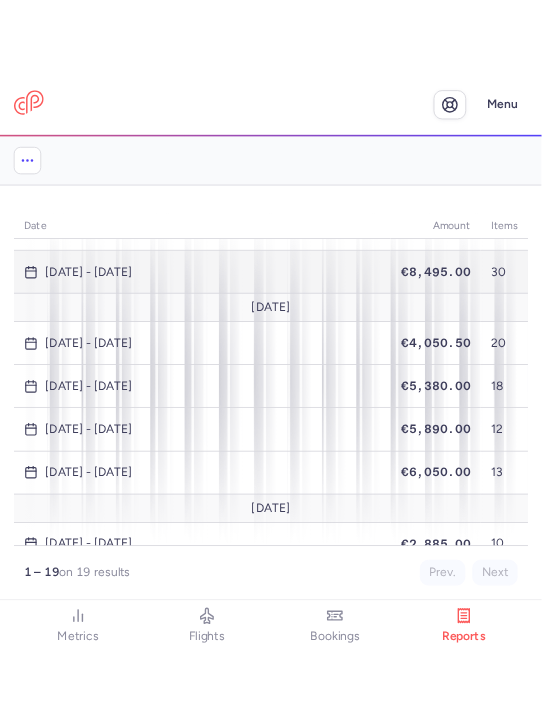 scroll, scrollTop: 0, scrollLeft: 0, axis: both 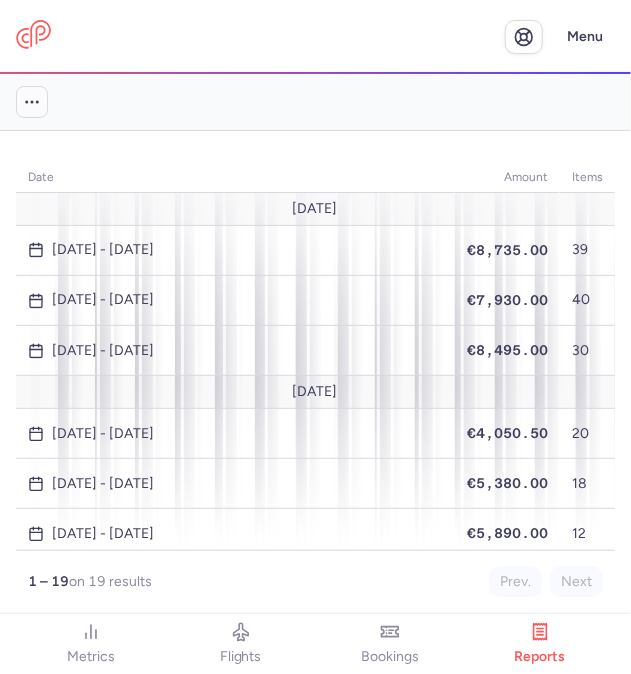 click 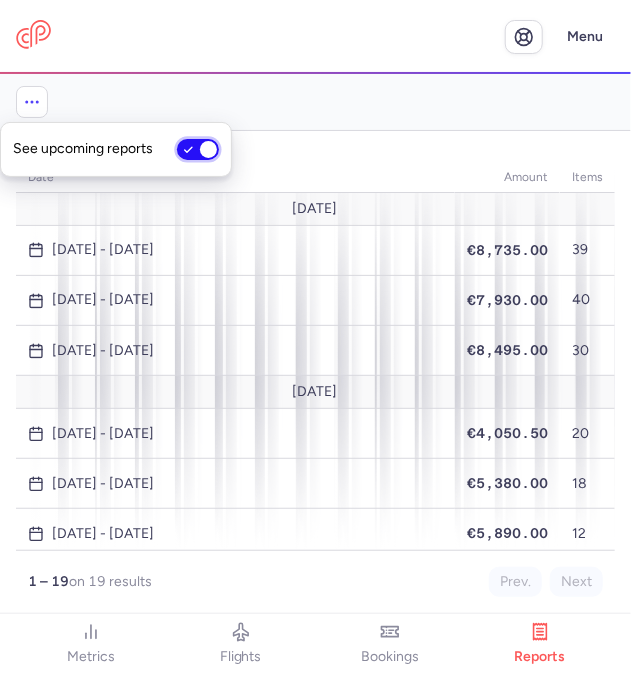 click on "See upcoming reports" at bounding box center [198, 149] 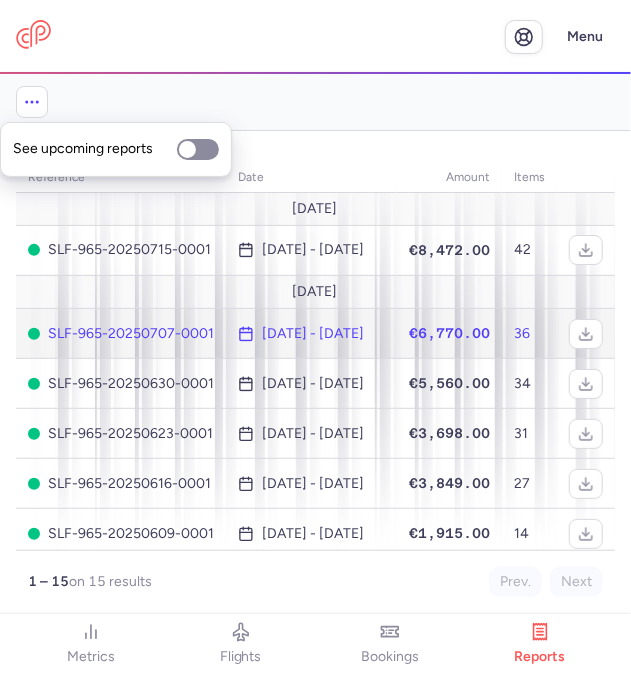 click on "[DATE] - [DATE]" 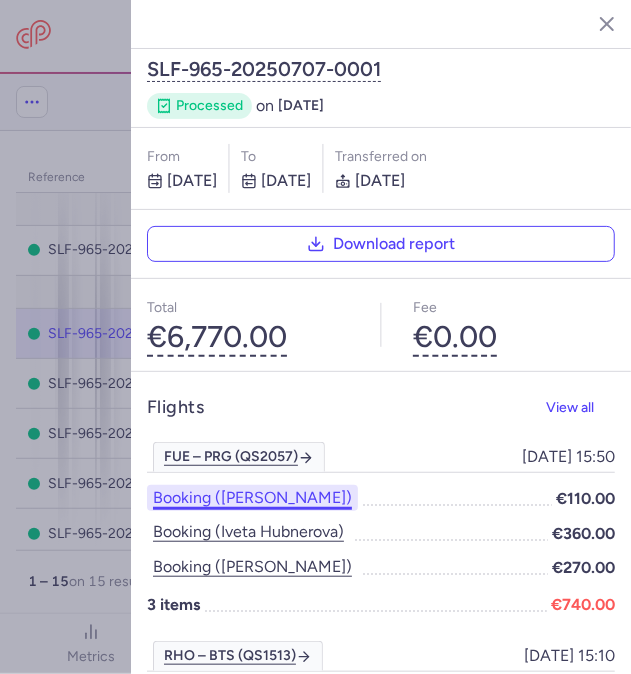 click on "Booking ([PERSON_NAME])" at bounding box center (252, 498) 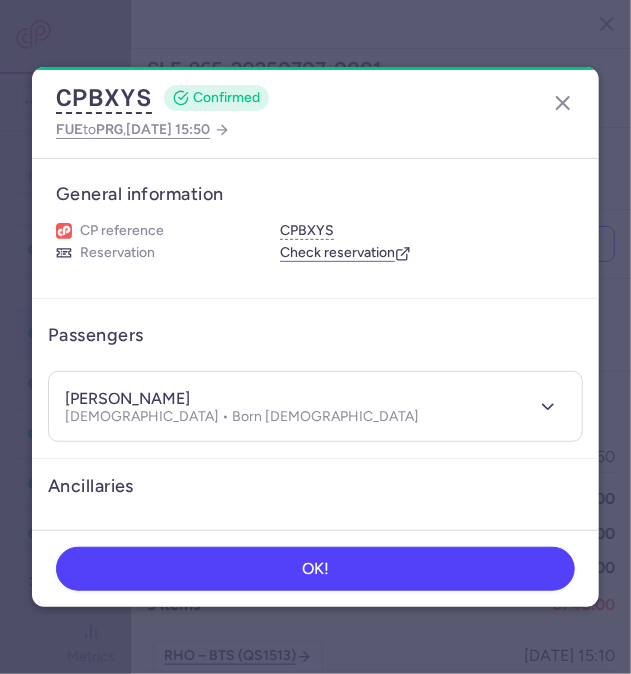 drag, startPoint x: 199, startPoint y: 390, endPoint x: 54, endPoint y: 384, distance: 145.12408 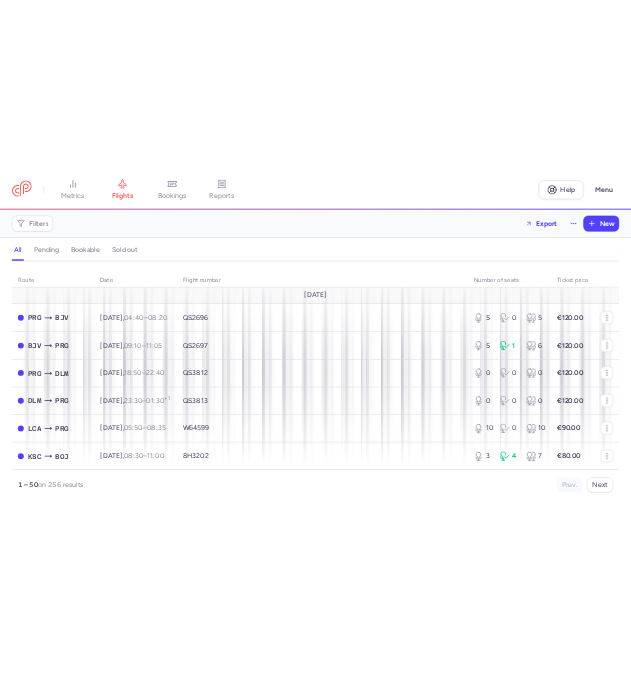 scroll, scrollTop: 0, scrollLeft: 0, axis: both 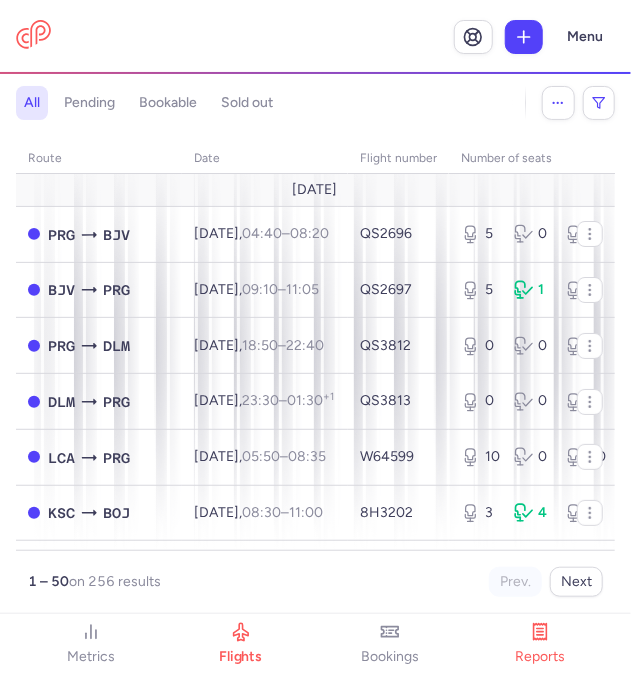 click 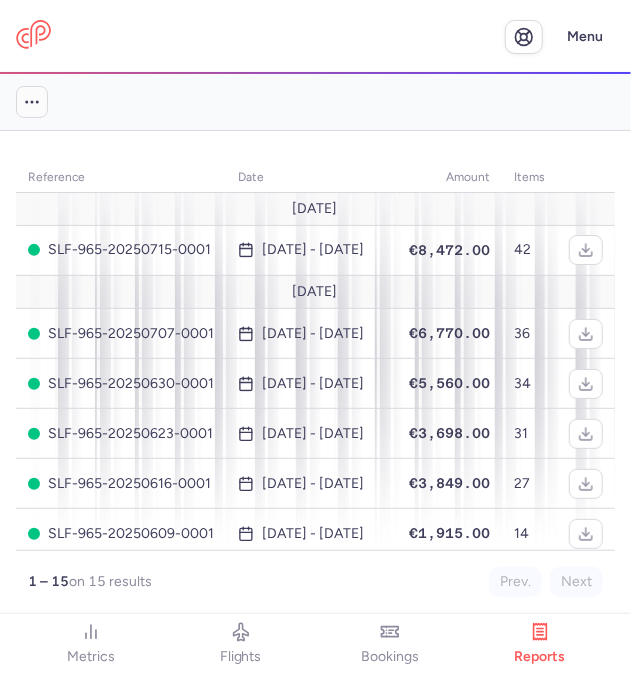 click 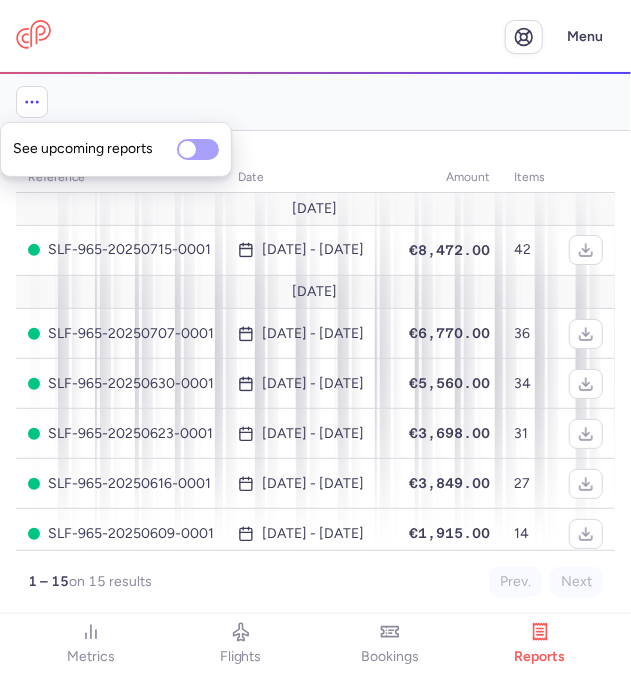 click on "See upcoming reports" 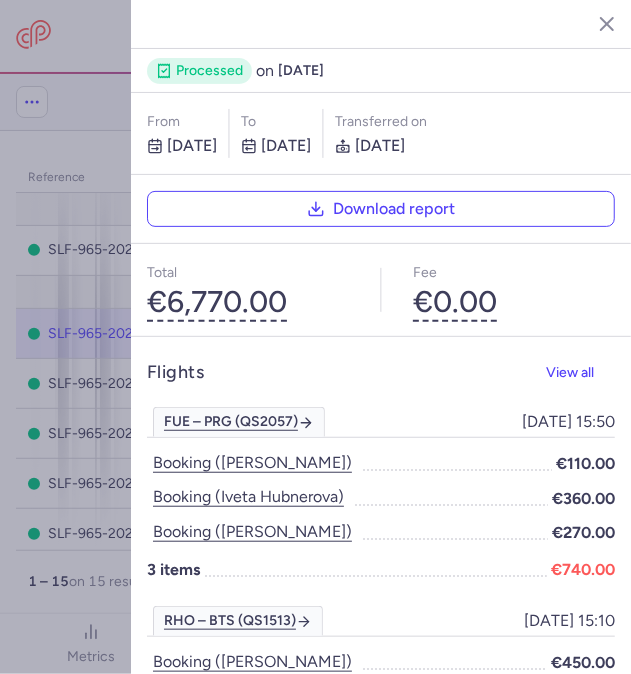 scroll, scrollTop: 0, scrollLeft: 0, axis: both 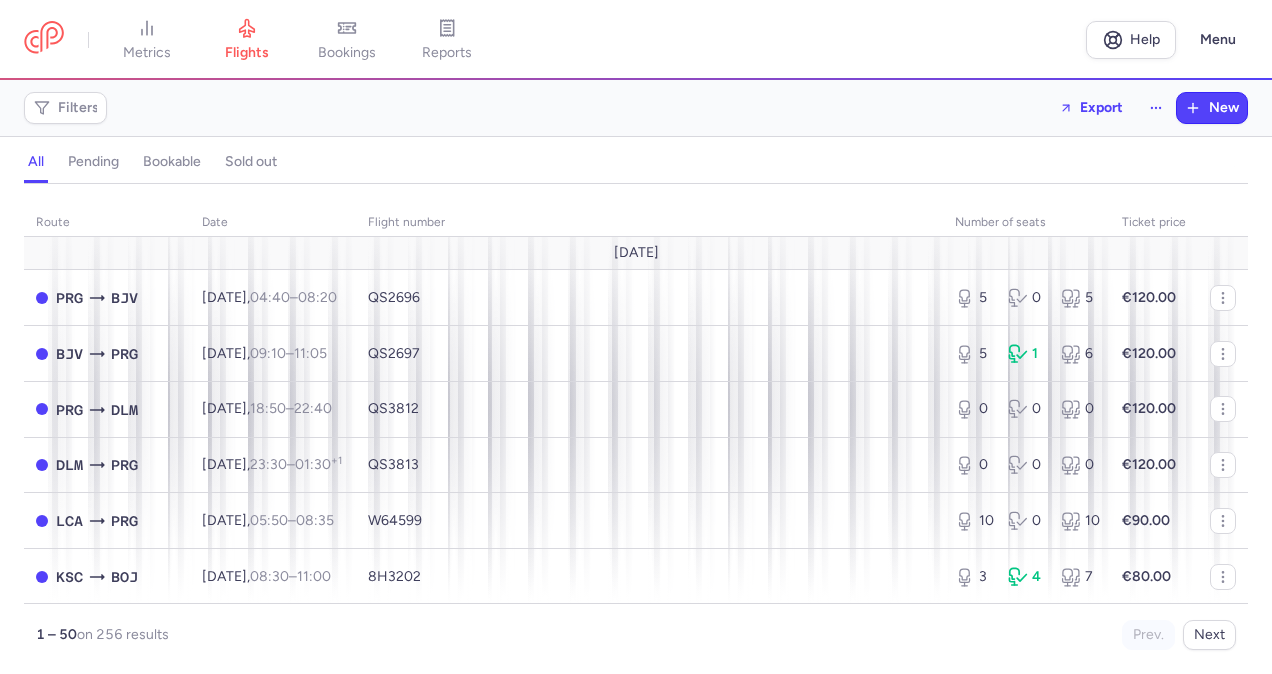 click on "reports" at bounding box center (447, 53) 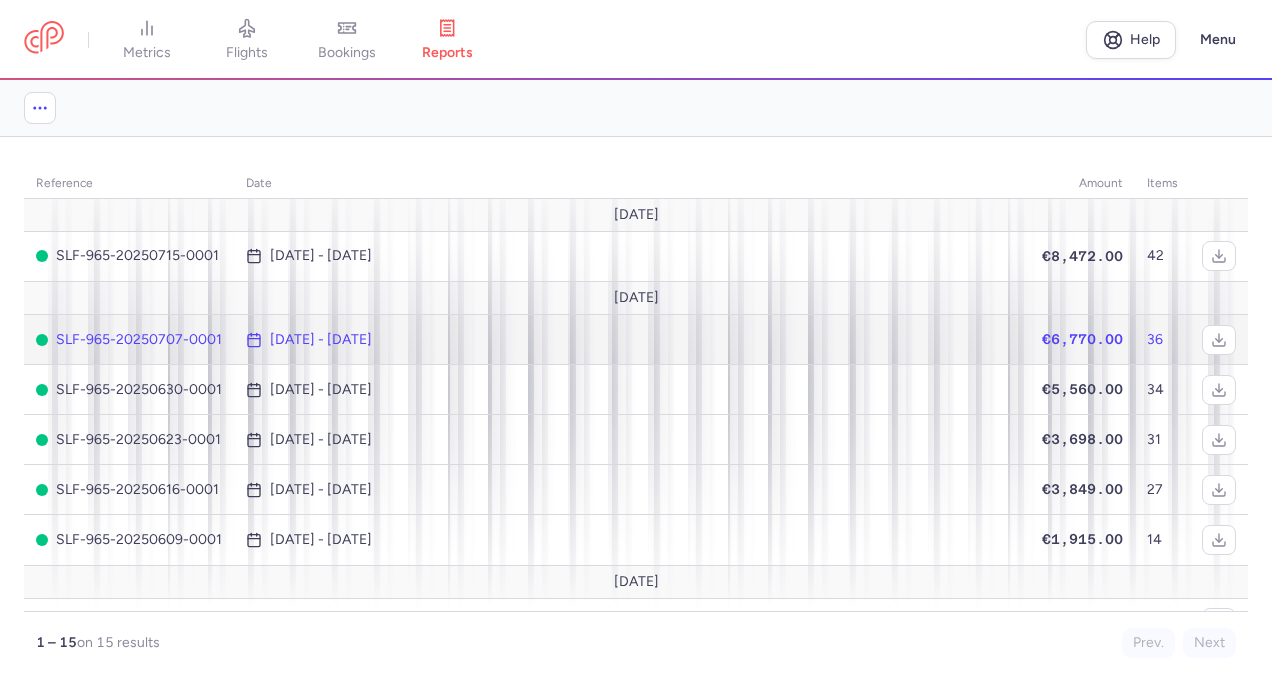 click on "SLF-965-20250707-0001" 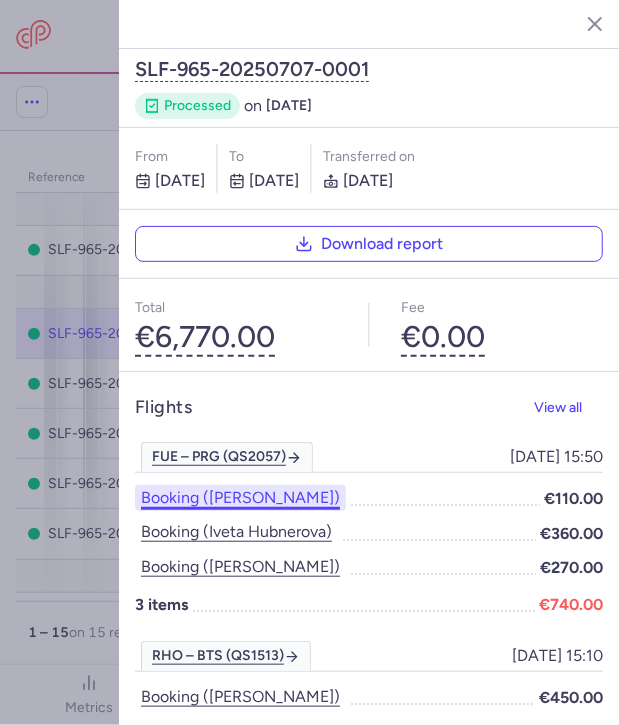 click on "Booking ([PERSON_NAME])" at bounding box center (240, 498) 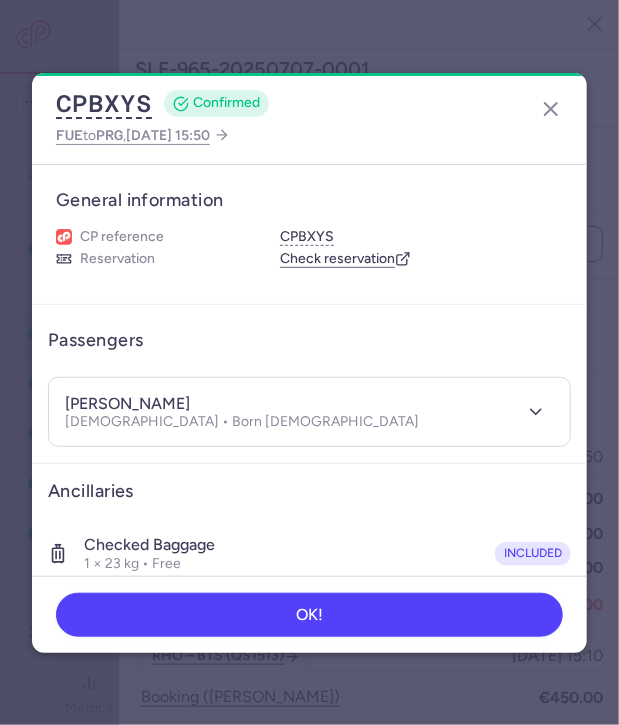 drag, startPoint x: 206, startPoint y: 394, endPoint x: 29, endPoint y: 397, distance: 177.02542 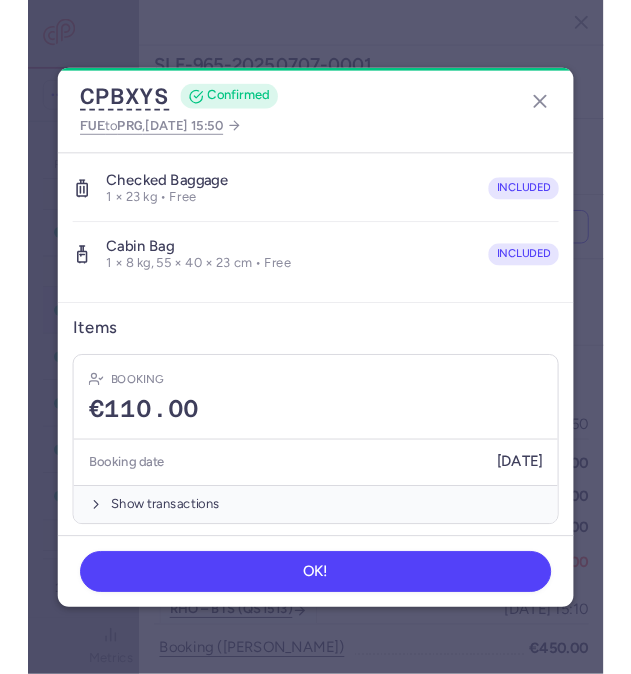 scroll, scrollTop: 0, scrollLeft: 0, axis: both 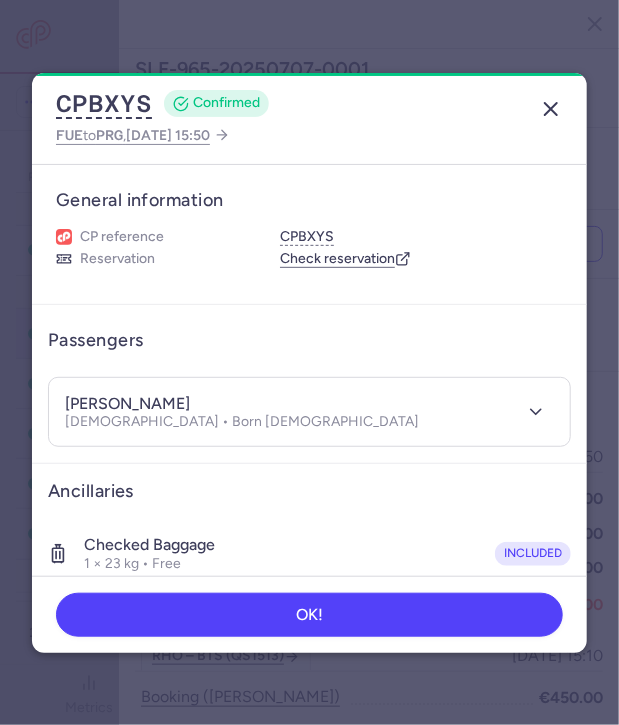 click 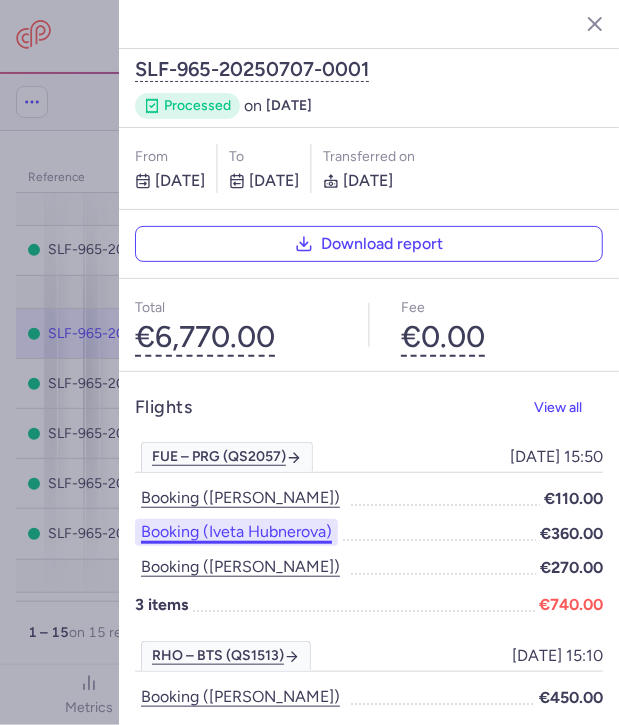 click on "Booking (iveta hubnerova)" at bounding box center (236, 532) 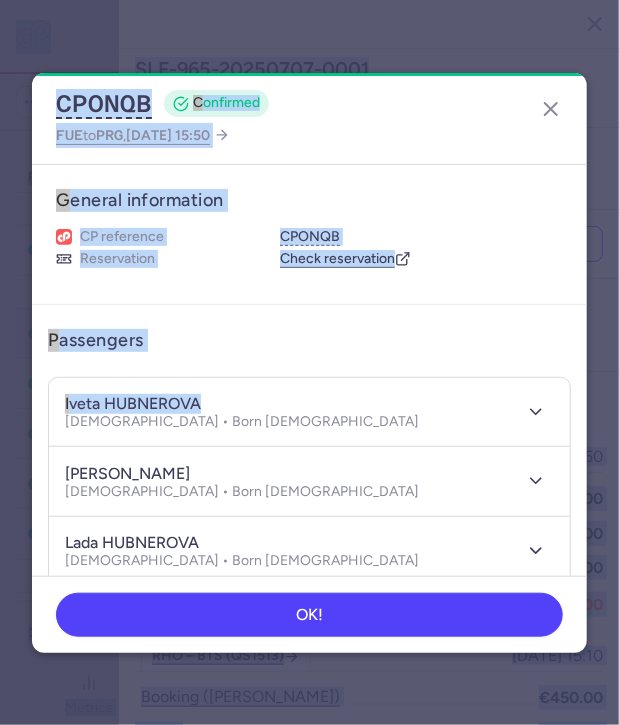 drag, startPoint x: 212, startPoint y: 393, endPoint x: -12, endPoint y: 396, distance: 224.0201 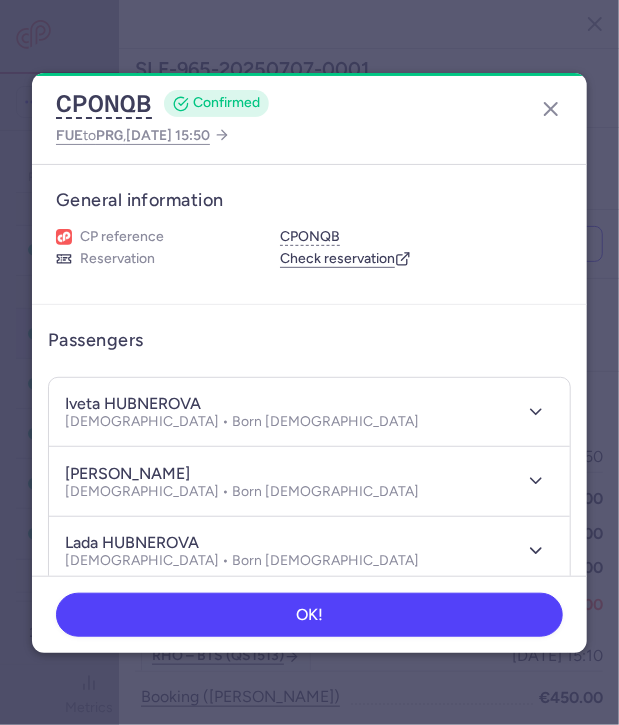 drag, startPoint x: -12, startPoint y: 396, endPoint x: 286, endPoint y: 399, distance: 298.0151 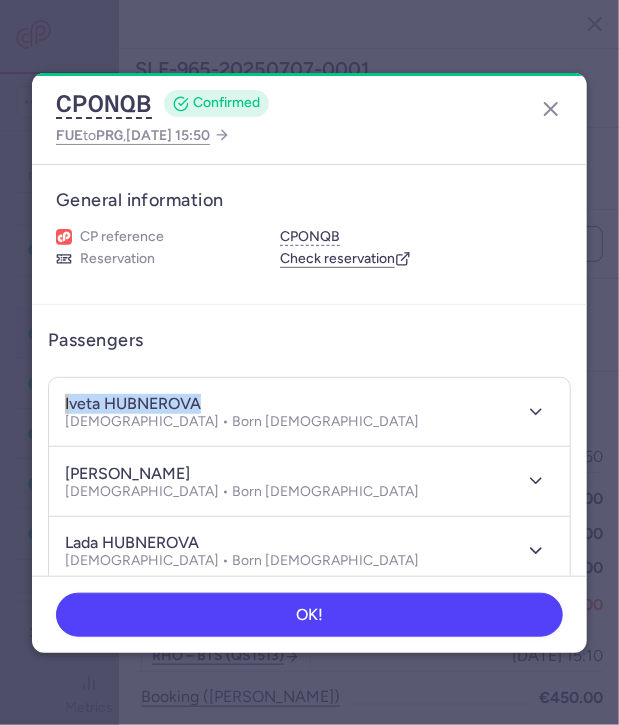 drag, startPoint x: 236, startPoint y: 407, endPoint x: 64, endPoint y: 399, distance: 172.18594 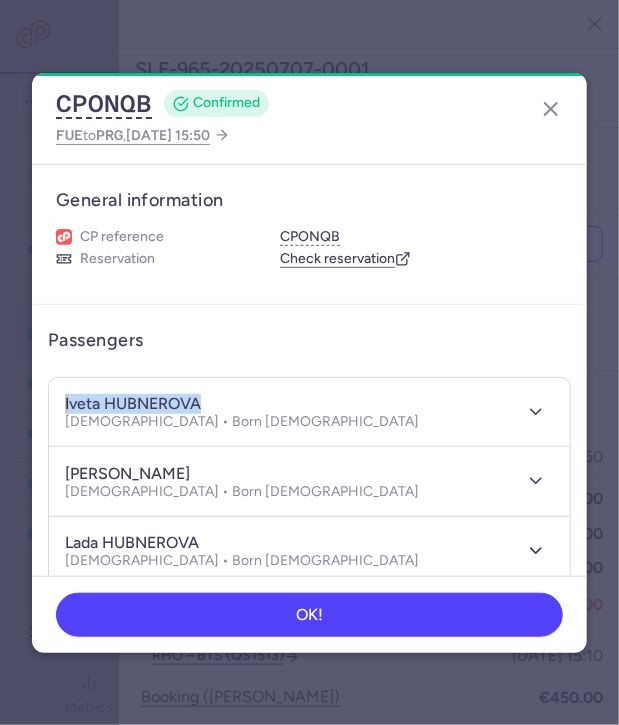 copy on "iveta HUBNEROVA" 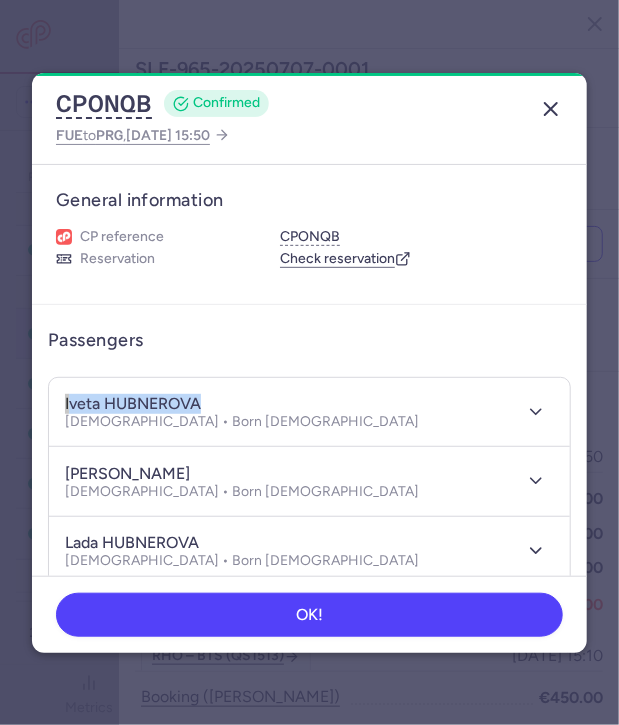 click 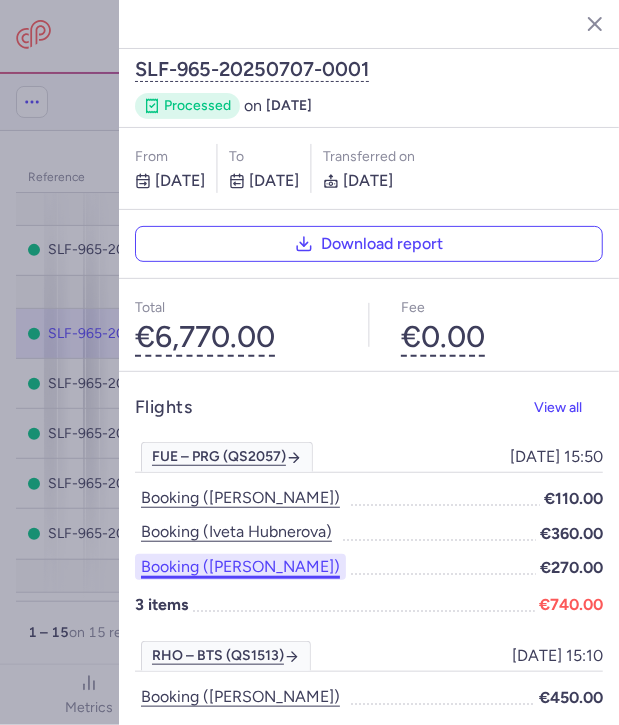 click on "Booking ([PERSON_NAME])" at bounding box center (240, 567) 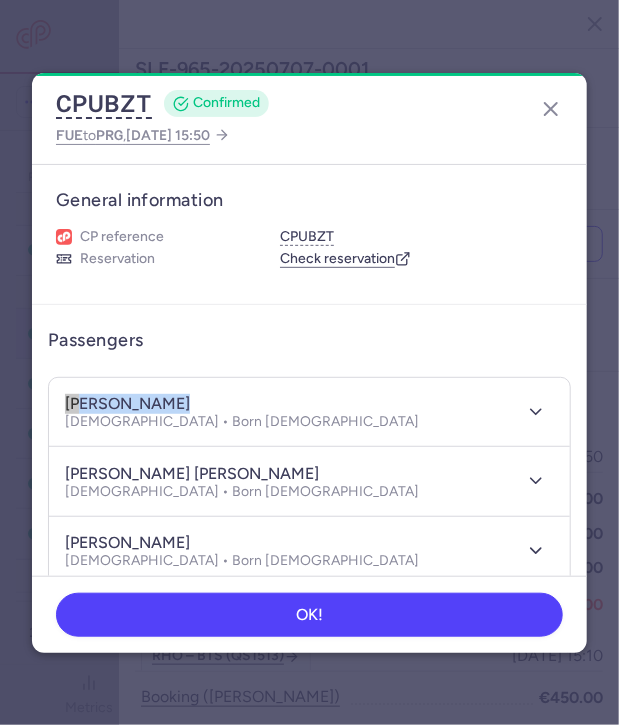 drag, startPoint x: 181, startPoint y: 396, endPoint x: 66, endPoint y: 403, distance: 115.212845 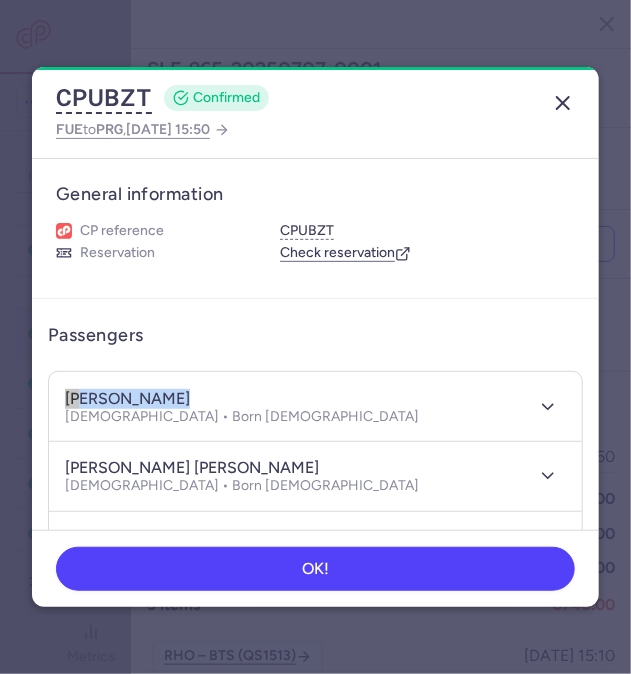 click 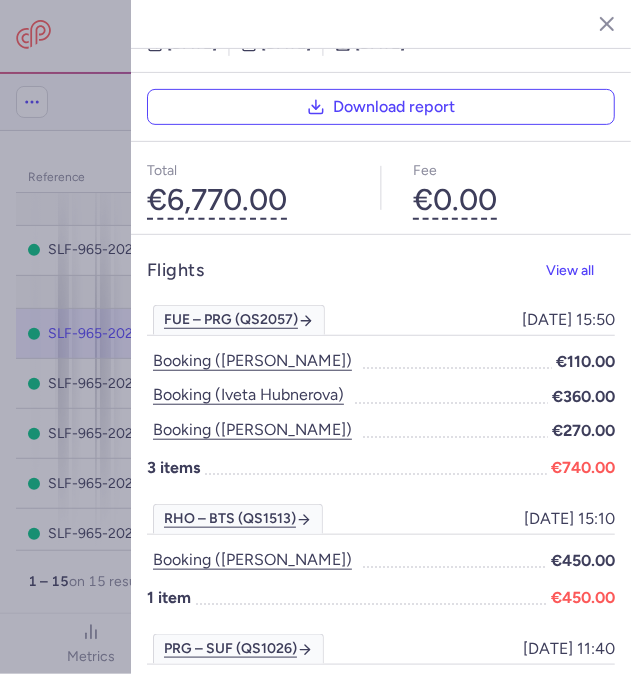 scroll, scrollTop: 300, scrollLeft: 0, axis: vertical 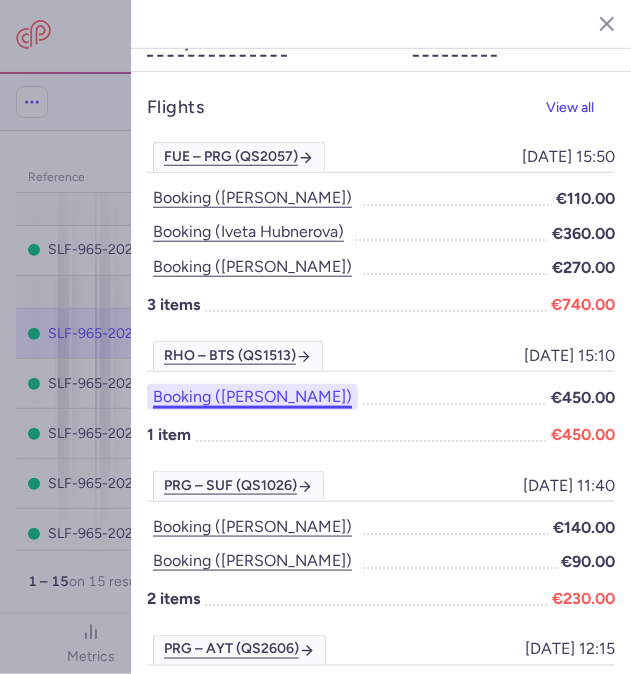click on "Booking ([PERSON_NAME])" at bounding box center [252, 397] 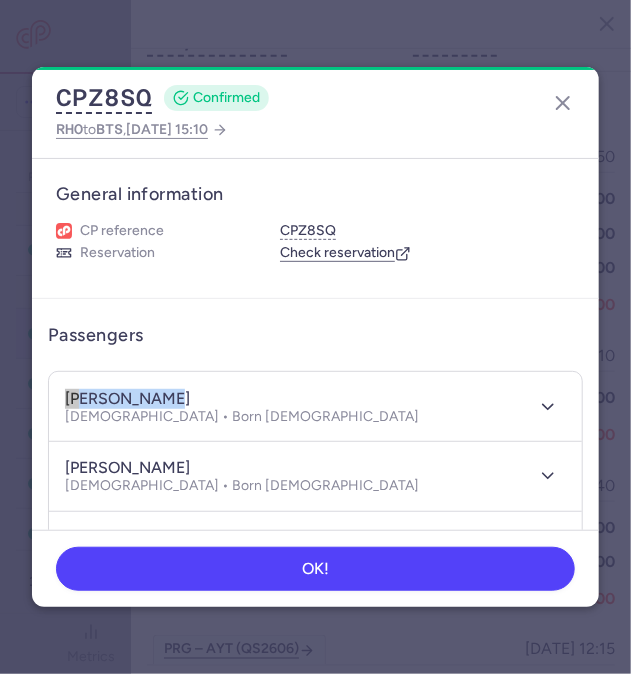 drag, startPoint x: 172, startPoint y: 390, endPoint x: 59, endPoint y: 393, distance: 113.03982 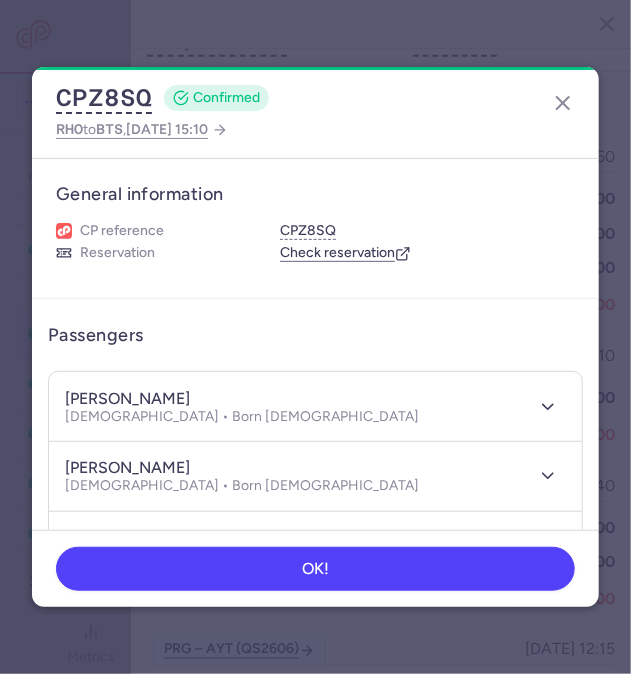 click on "CPZ8SQ  CONFIRMED RHO  to  BTS ,  [DATE] 15:10" 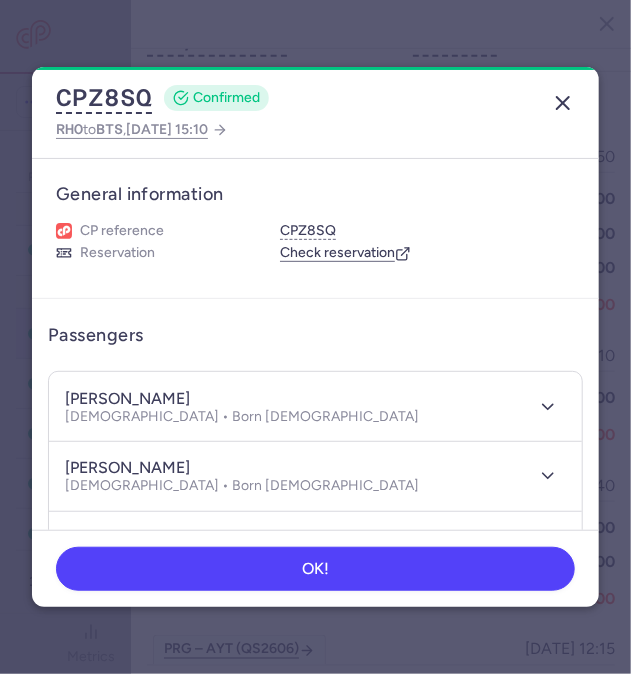 click 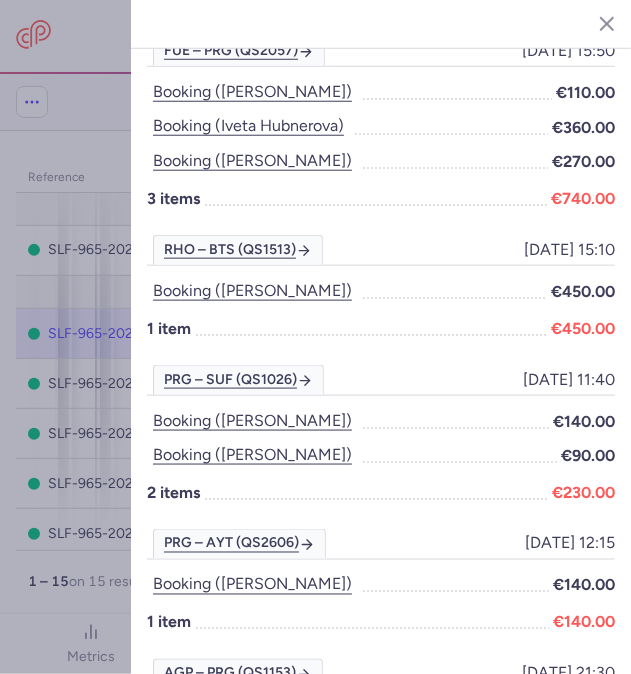 scroll, scrollTop: 400, scrollLeft: 0, axis: vertical 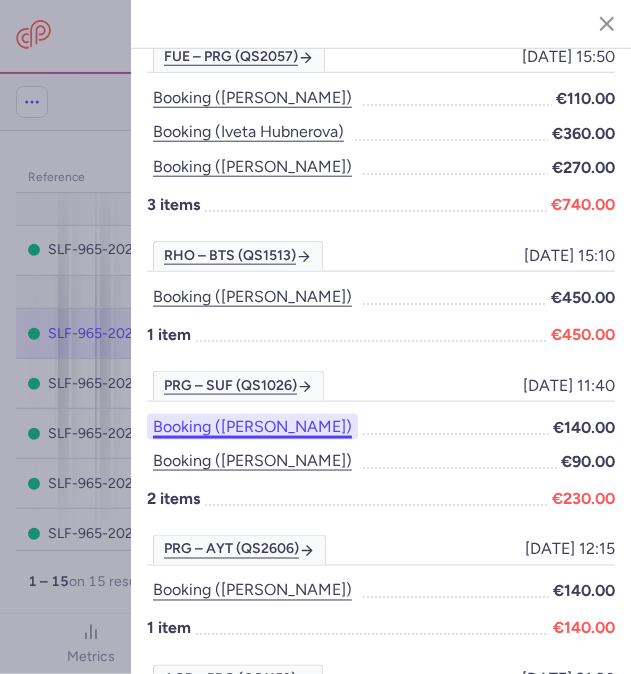 click on "Booking ([PERSON_NAME])" at bounding box center [252, 427] 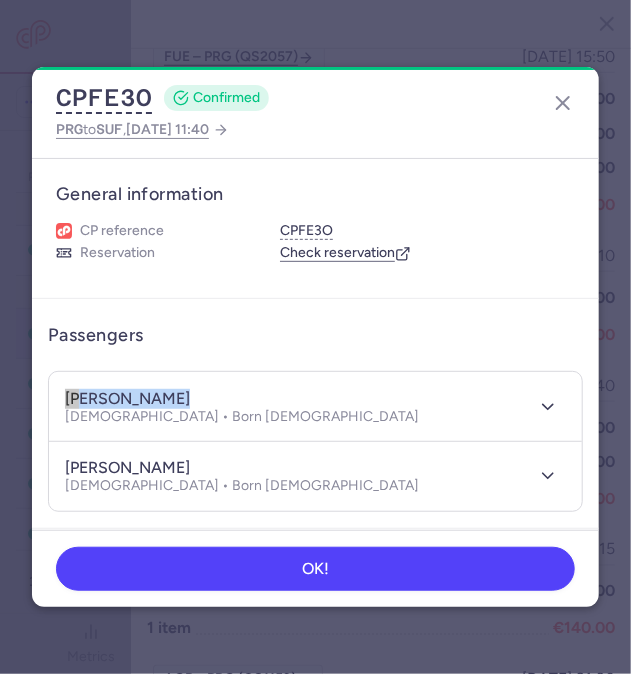 drag, startPoint x: 198, startPoint y: 390, endPoint x: 19, endPoint y: 380, distance: 179.27911 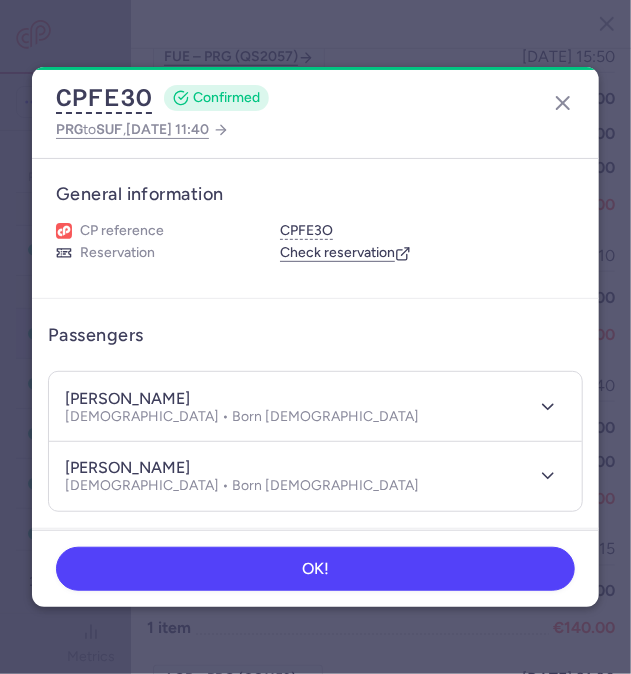 click on "CPFE3O  CONFIRMED PRG  to  SUF ,  [DATE] 11:40" 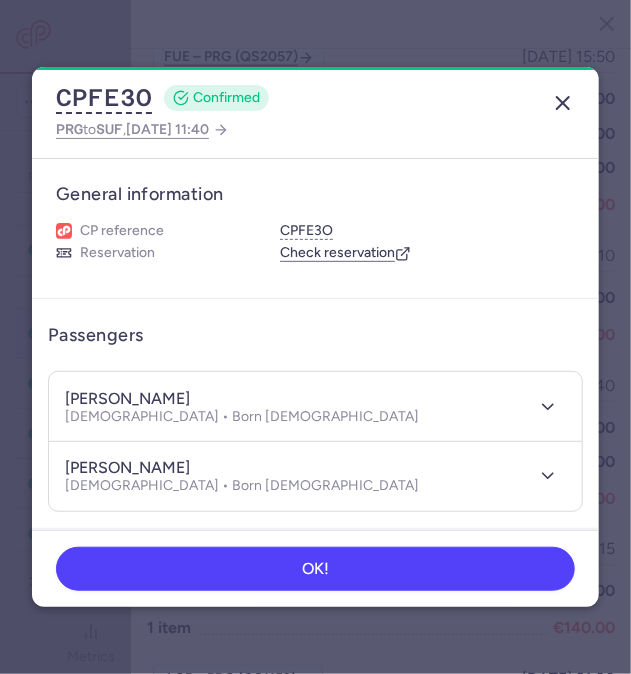 click 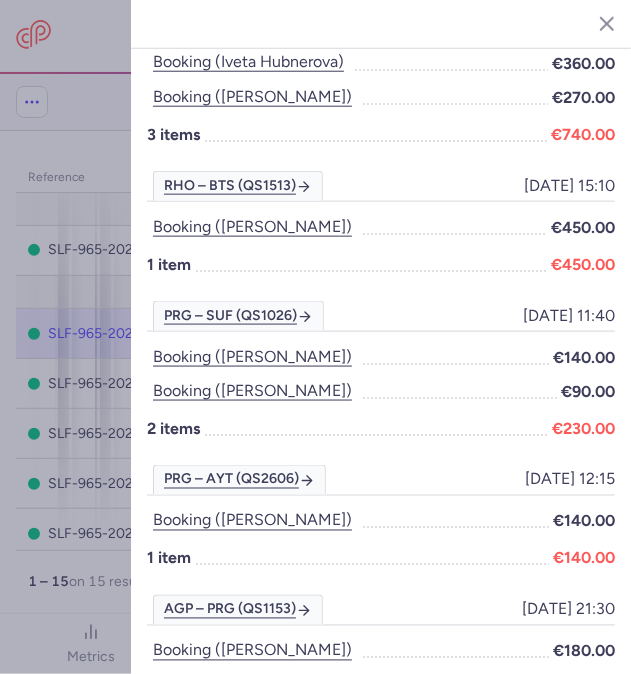 scroll, scrollTop: 372, scrollLeft: 0, axis: vertical 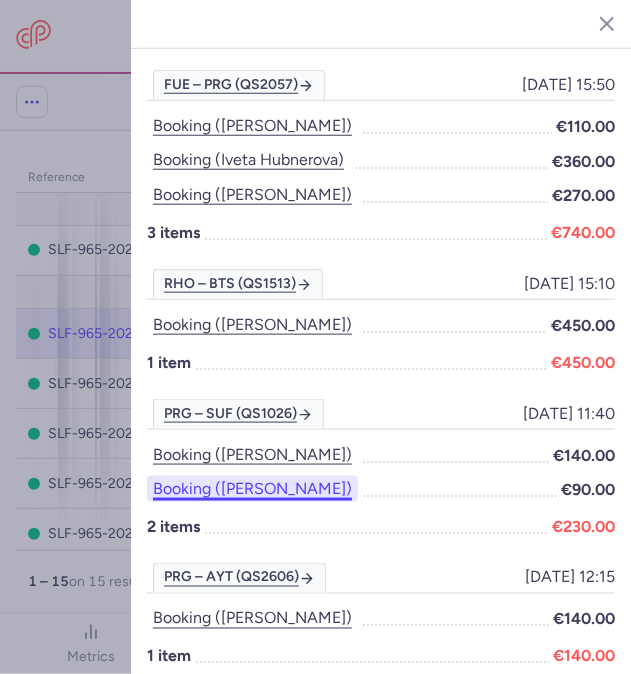 click on "Booking ([PERSON_NAME])" at bounding box center [252, 489] 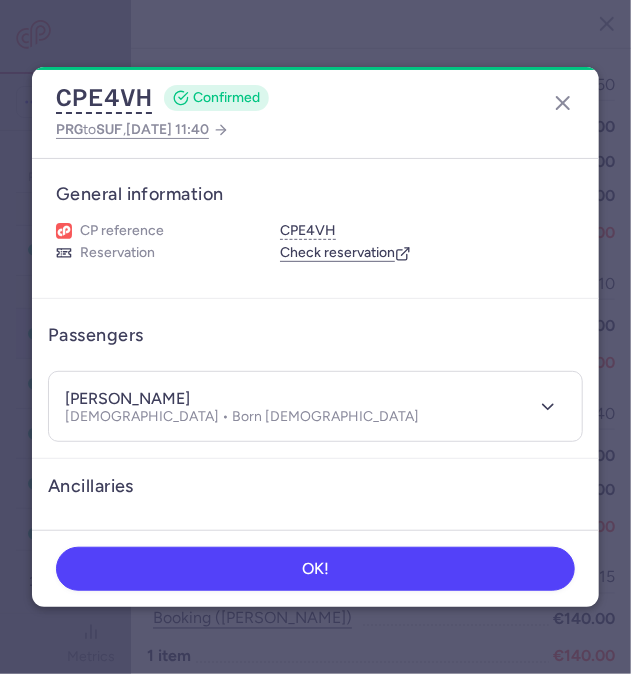 drag, startPoint x: 188, startPoint y: 396, endPoint x: 50, endPoint y: 390, distance: 138.13037 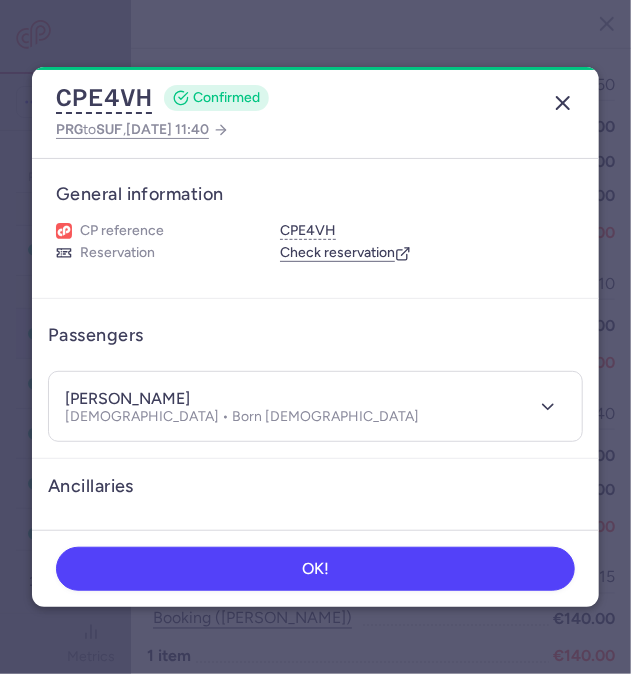 click 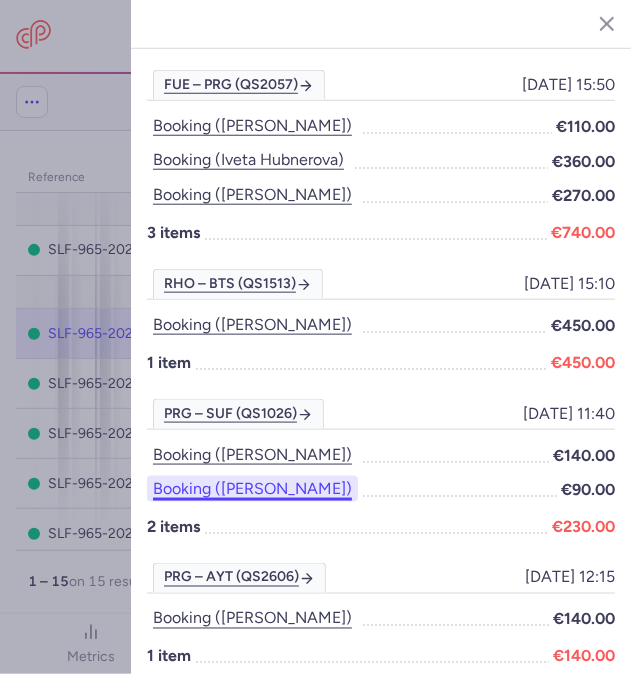 click on "Booking ([PERSON_NAME])" at bounding box center (252, 489) 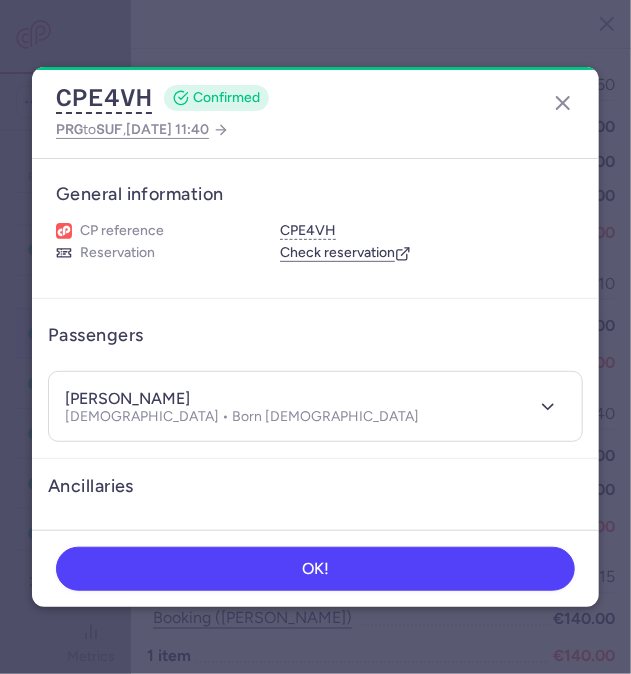 drag, startPoint x: 212, startPoint y: 398, endPoint x: 62, endPoint y: 394, distance: 150.05333 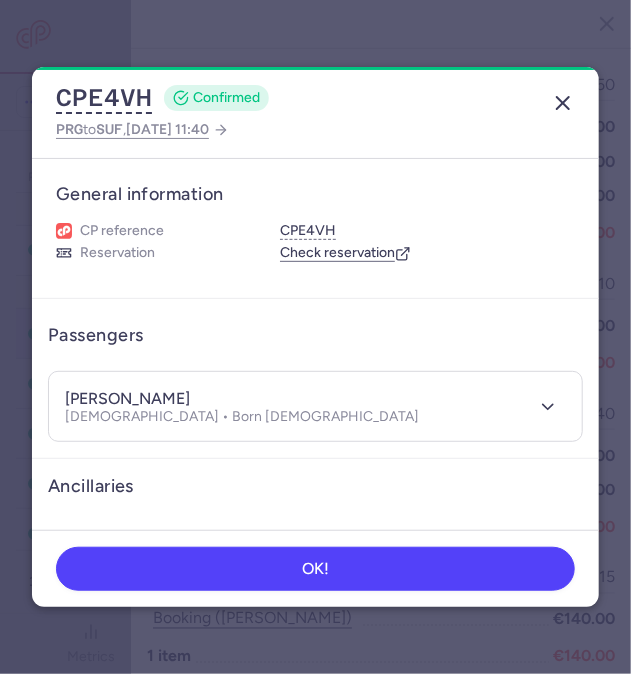 click 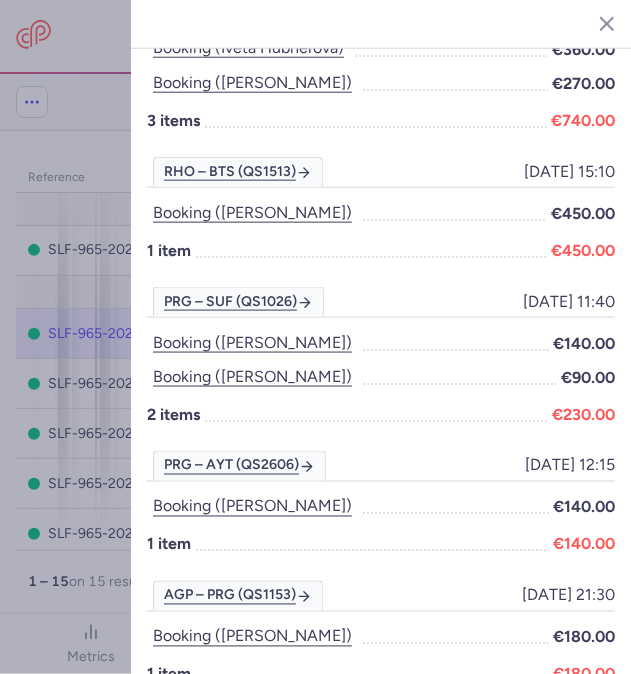 scroll, scrollTop: 572, scrollLeft: 0, axis: vertical 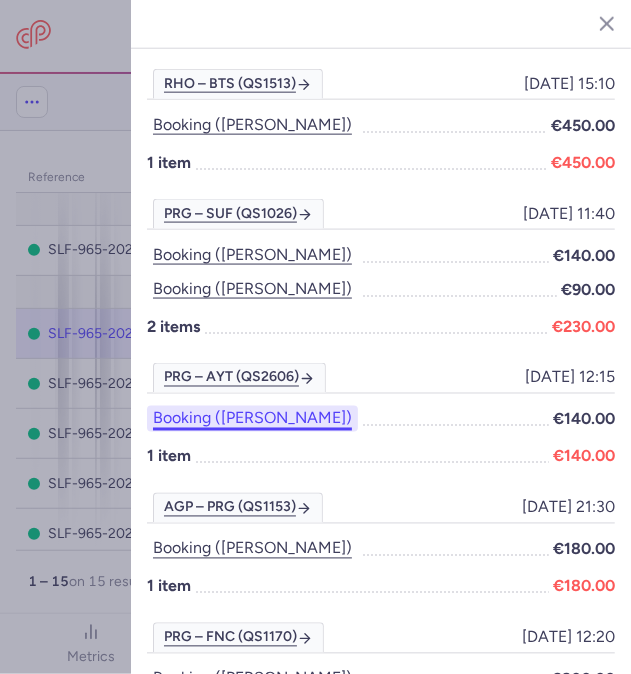 click on "Booking ([PERSON_NAME])" at bounding box center (252, 419) 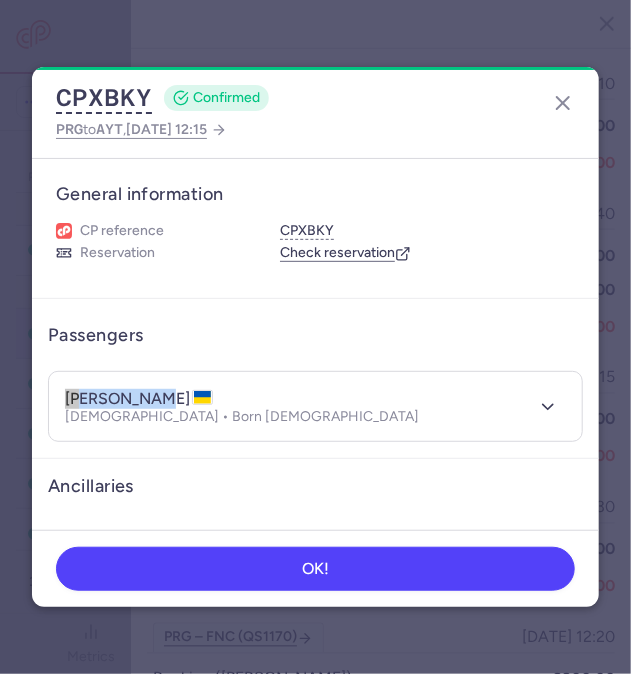 drag, startPoint x: 160, startPoint y: 396, endPoint x: 7, endPoint y: 382, distance: 153.63919 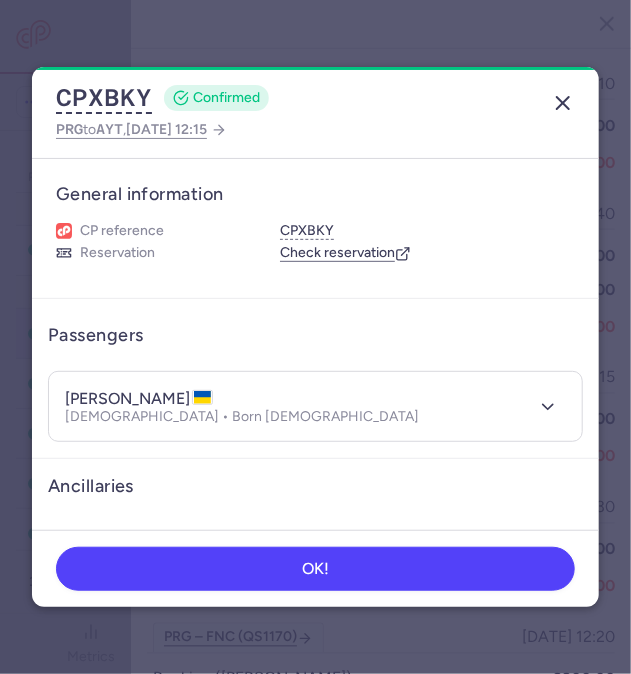 click 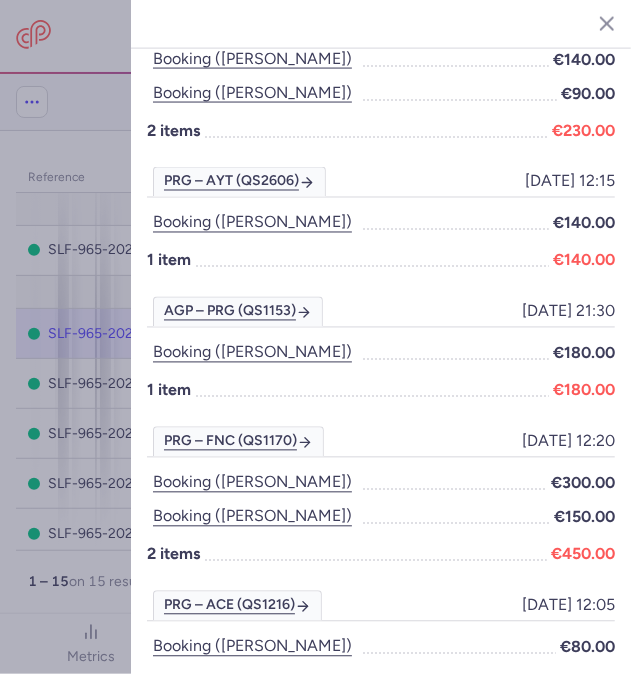 scroll, scrollTop: 772, scrollLeft: 0, axis: vertical 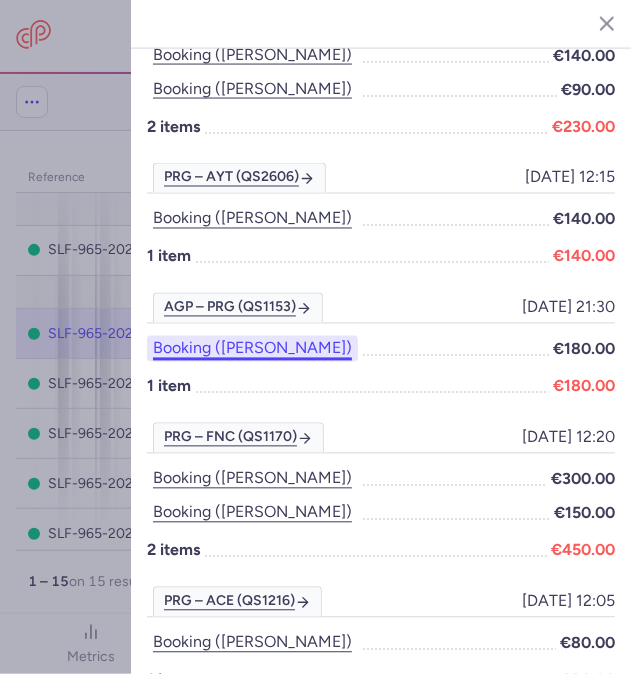 click on "Booking ([PERSON_NAME])" at bounding box center (252, 349) 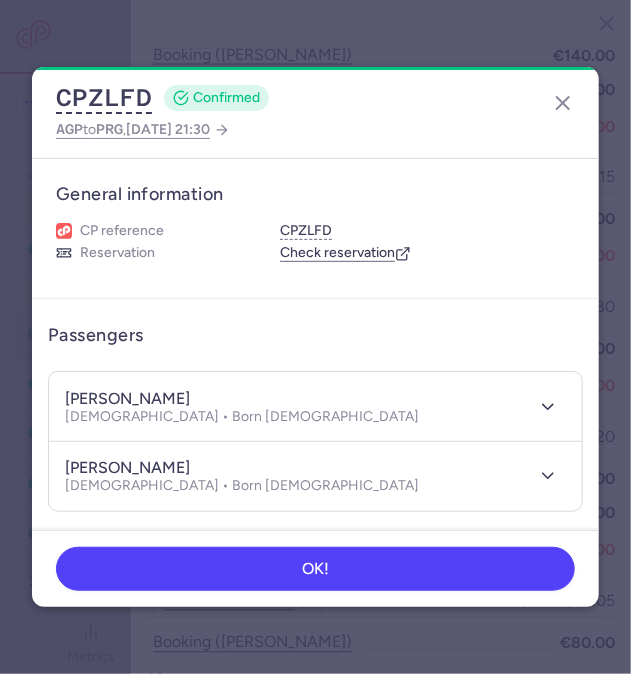 drag, startPoint x: 202, startPoint y: 396, endPoint x: 62, endPoint y: 382, distance: 140.69826 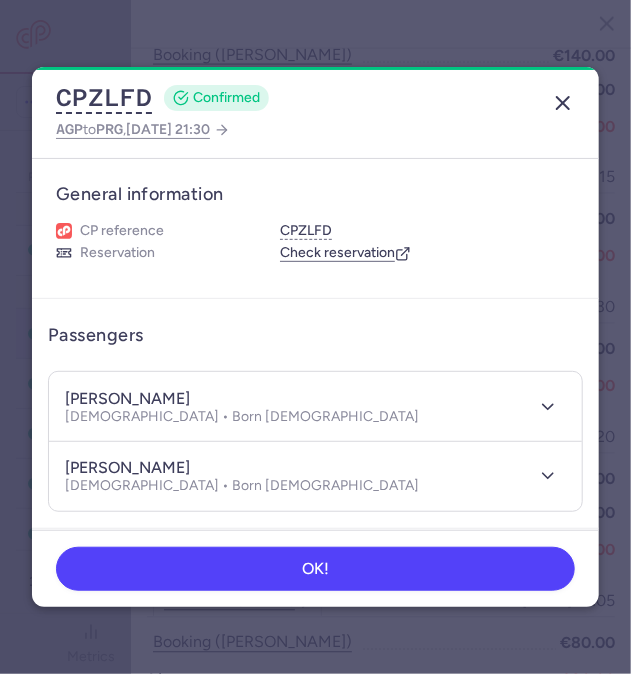 click 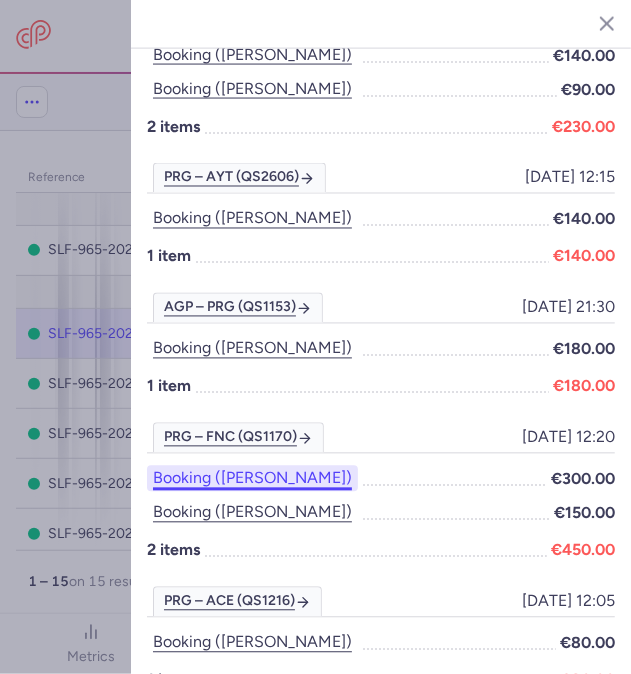 click on "Booking ([PERSON_NAME])" at bounding box center [252, 479] 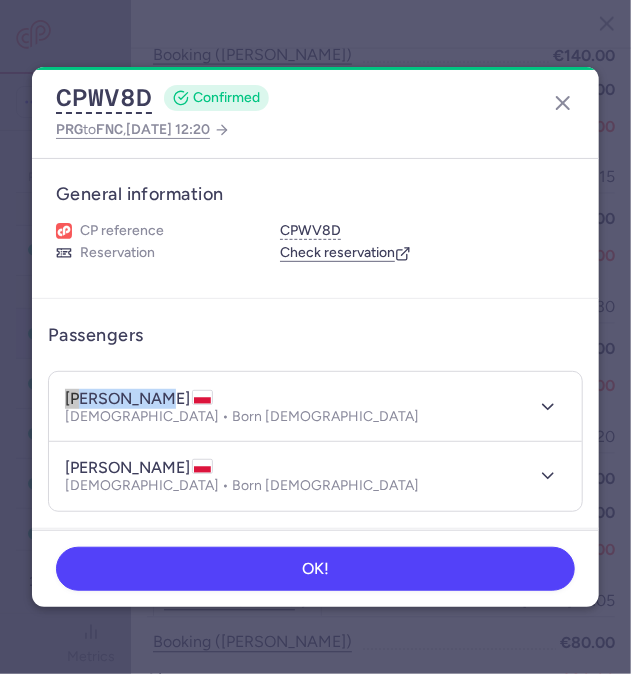 drag, startPoint x: 142, startPoint y: 397, endPoint x: 60, endPoint y: 398, distance: 82.006096 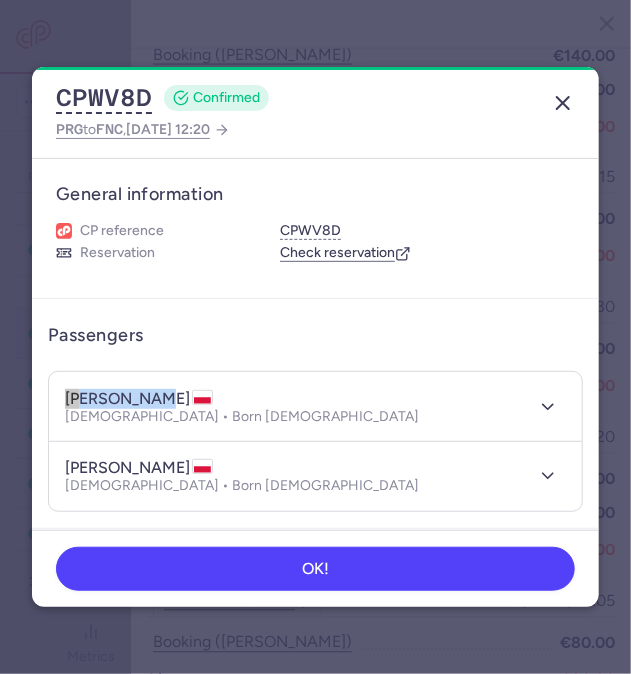 click 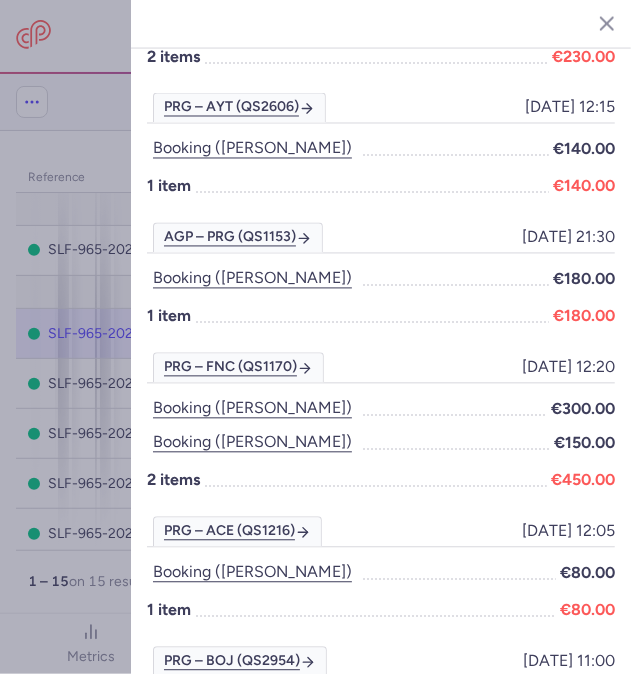 scroll, scrollTop: 872, scrollLeft: 0, axis: vertical 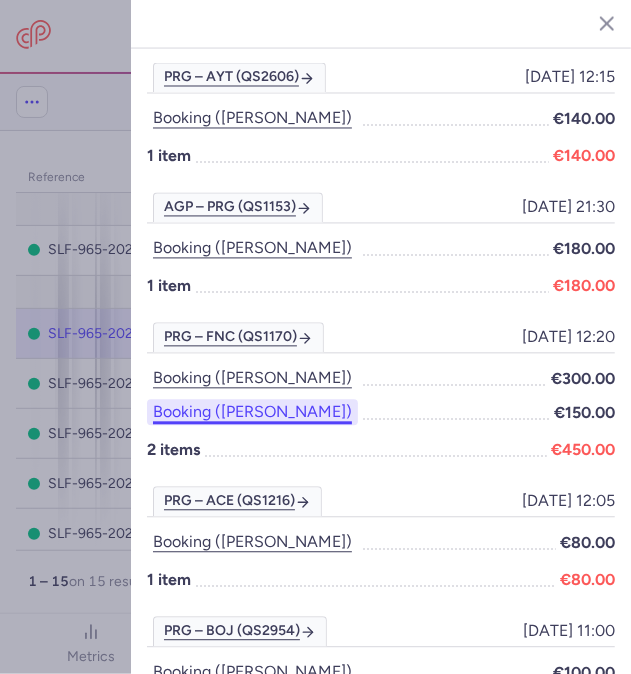 click on "Booking ([PERSON_NAME])" at bounding box center (252, 413) 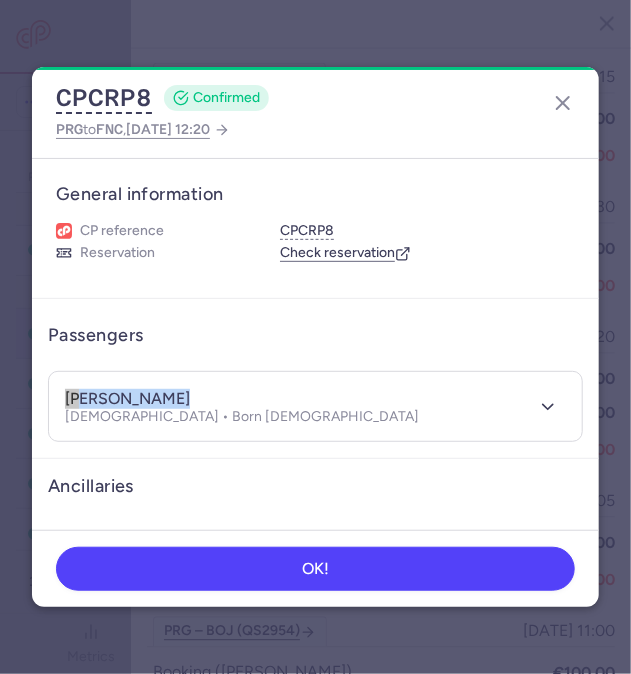drag, startPoint x: 179, startPoint y: 395, endPoint x: 56, endPoint y: 389, distance: 123.146255 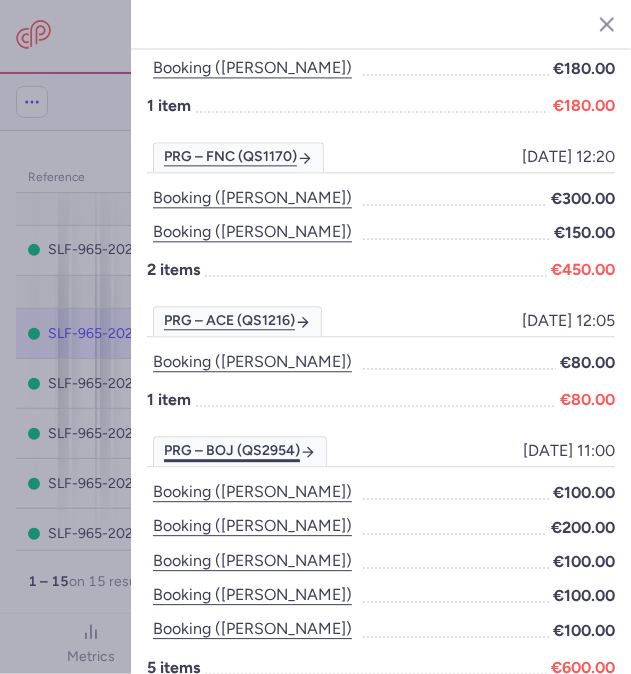 scroll, scrollTop: 1072, scrollLeft: 0, axis: vertical 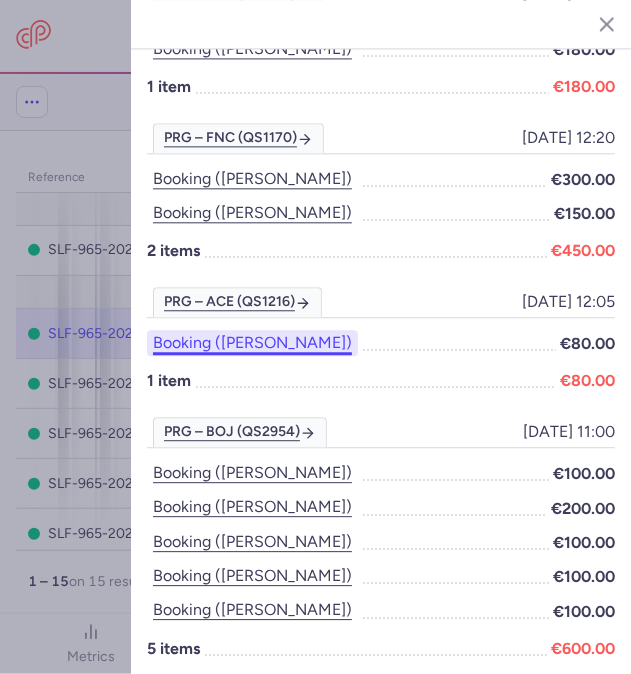 click on "Booking ([PERSON_NAME])" at bounding box center (252, 343) 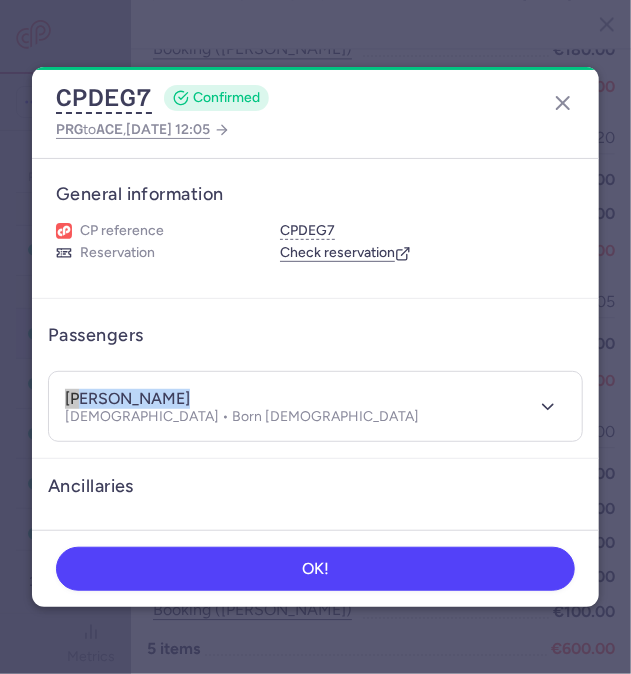 drag, startPoint x: 178, startPoint y: 392, endPoint x: 47, endPoint y: 394, distance: 131.01526 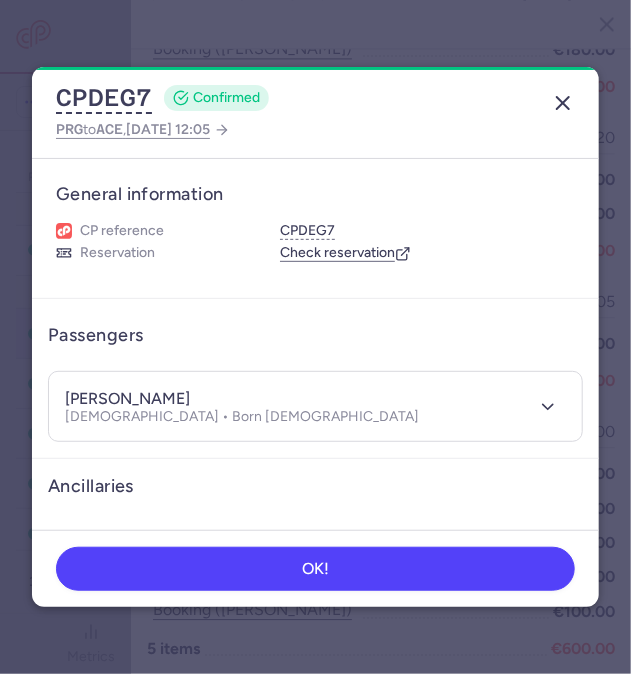 click 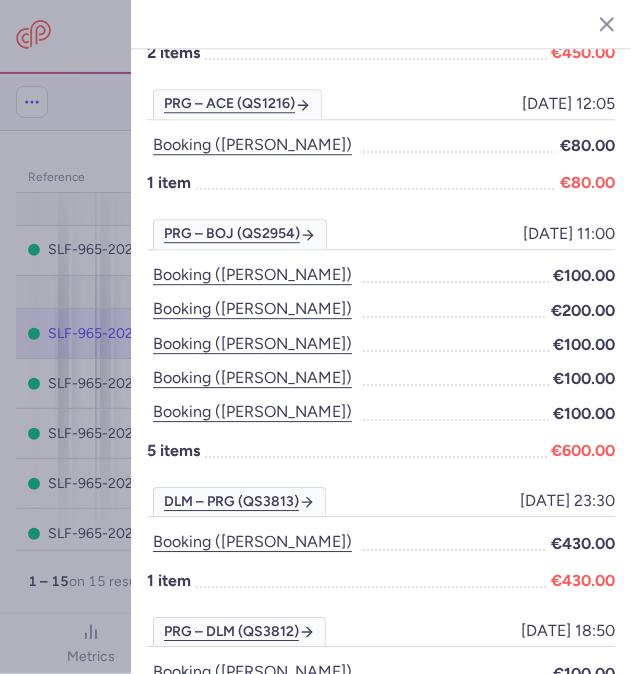 scroll, scrollTop: 1272, scrollLeft: 0, axis: vertical 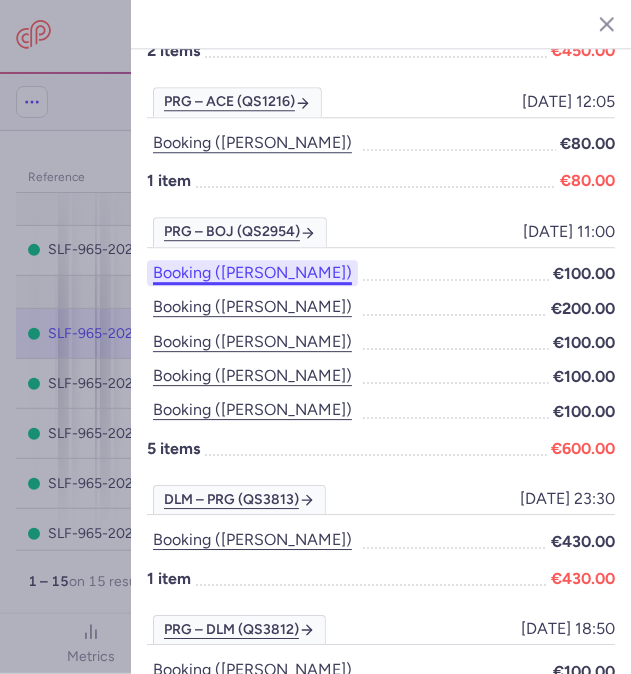 click on "Booking ([PERSON_NAME])" at bounding box center (252, 273) 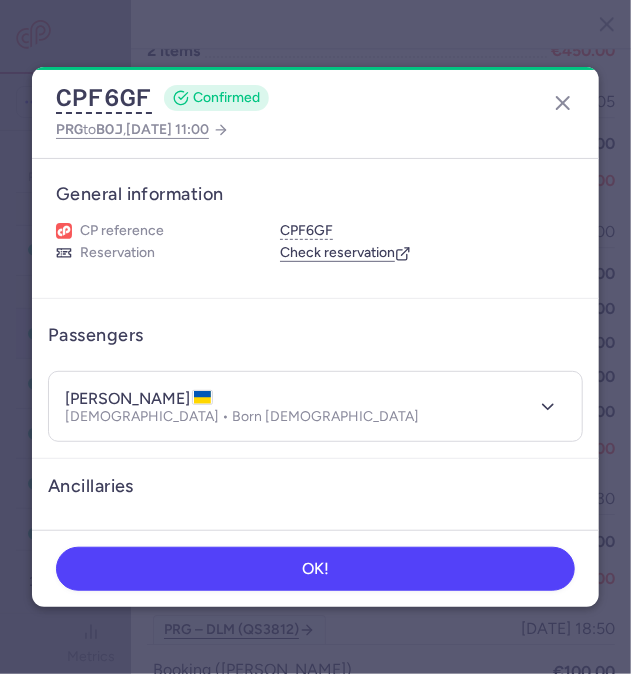 drag, startPoint x: 210, startPoint y: 395, endPoint x: 56, endPoint y: 392, distance: 154.02922 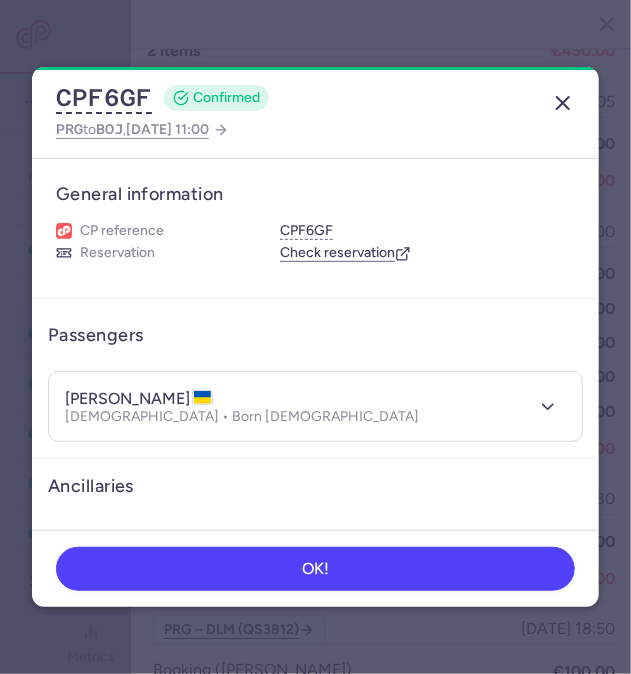 click 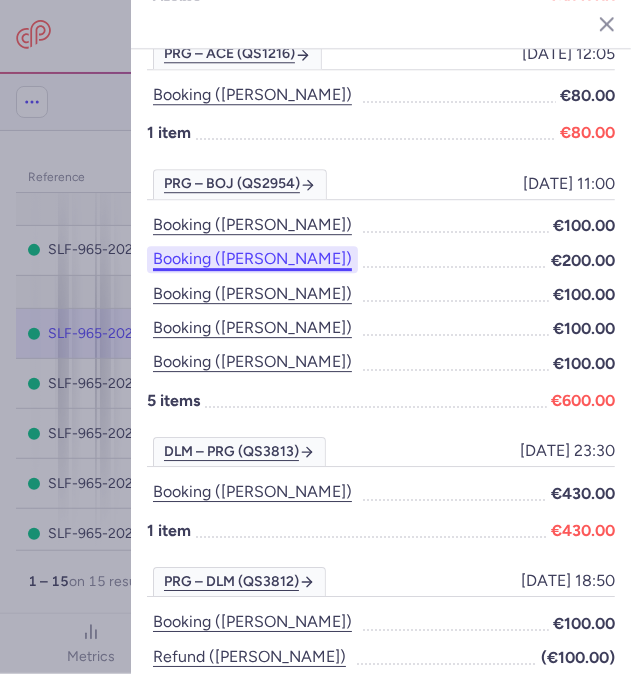 scroll, scrollTop: 1272, scrollLeft: 0, axis: vertical 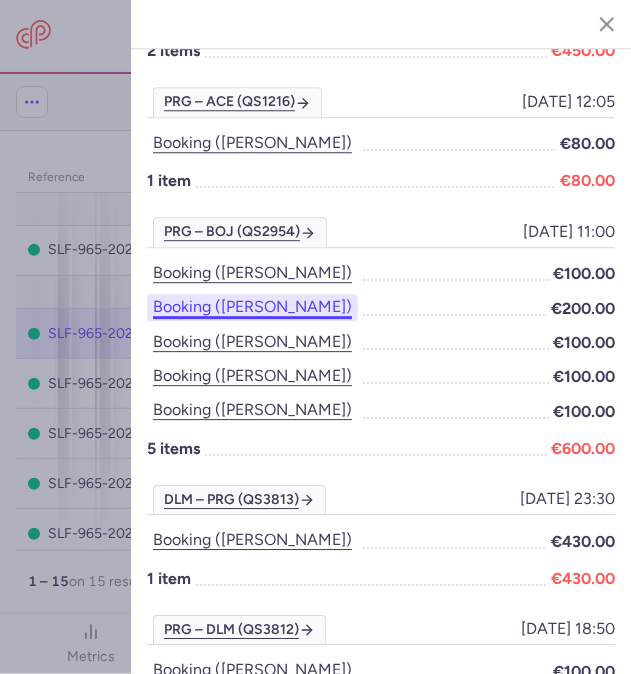 click on "Booking ([PERSON_NAME])" at bounding box center [252, 307] 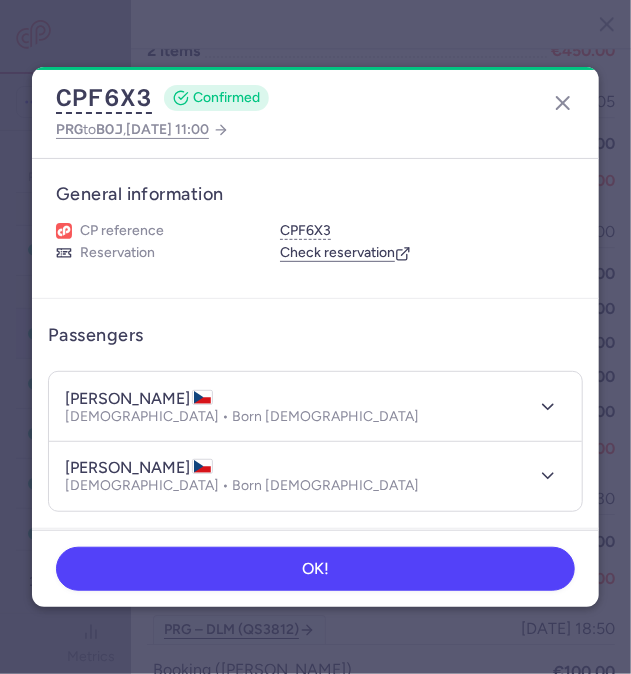 drag, startPoint x: 186, startPoint y: 394, endPoint x: 42, endPoint y: 404, distance: 144.3468 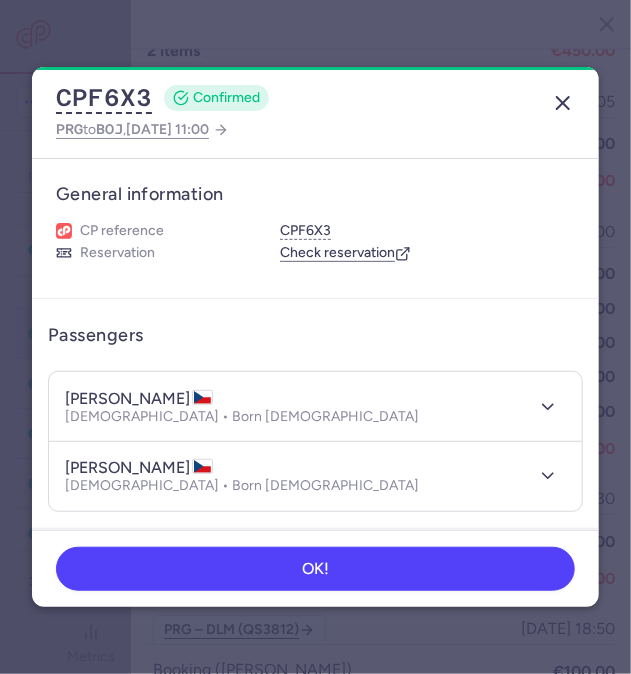 click 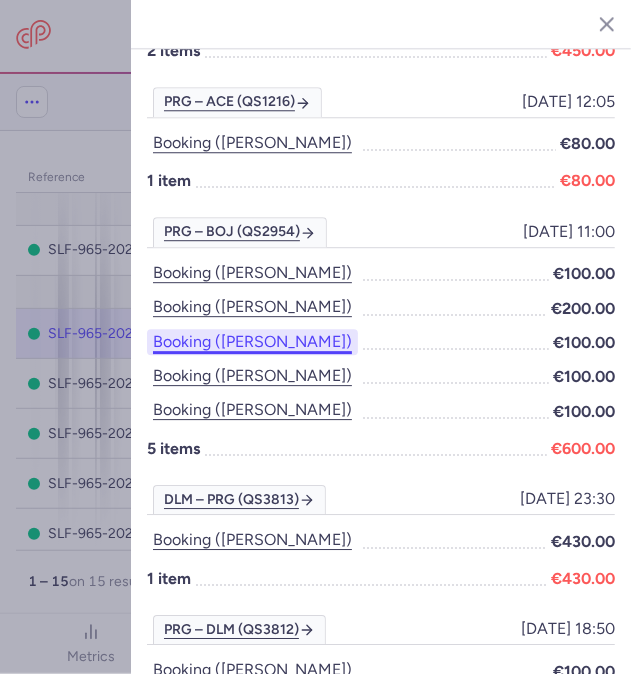 click on "Booking ([PERSON_NAME])" at bounding box center [252, 342] 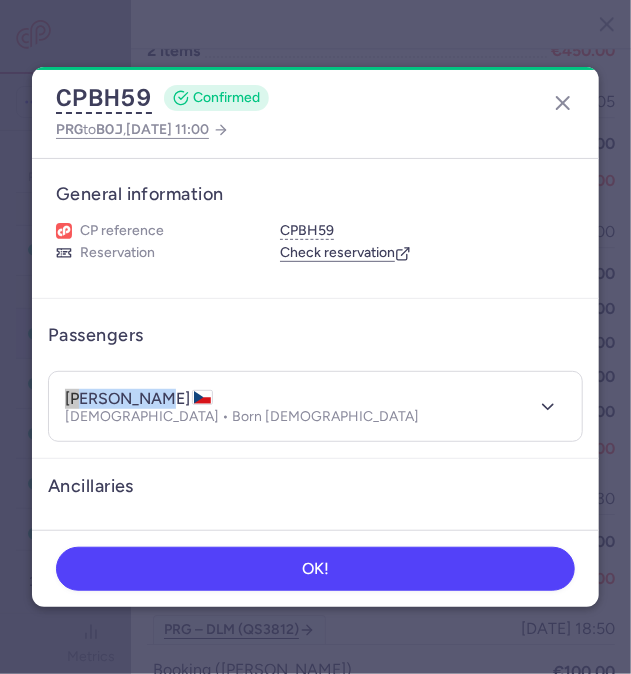drag, startPoint x: 170, startPoint y: 396, endPoint x: 54, endPoint y: 390, distance: 116.15507 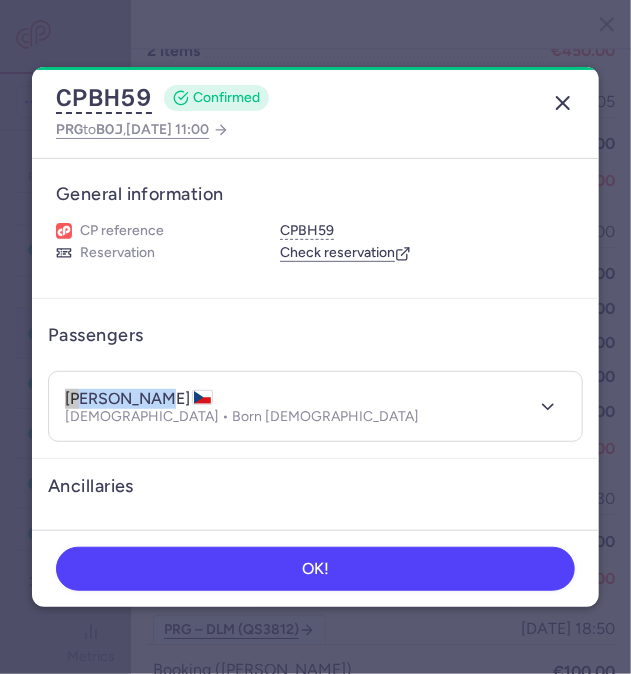 click 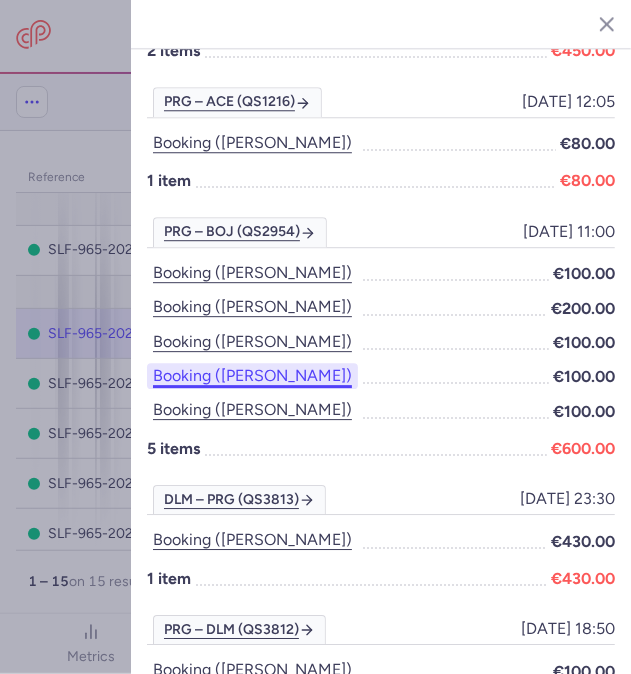 click on "Booking ([PERSON_NAME])" at bounding box center (252, 376) 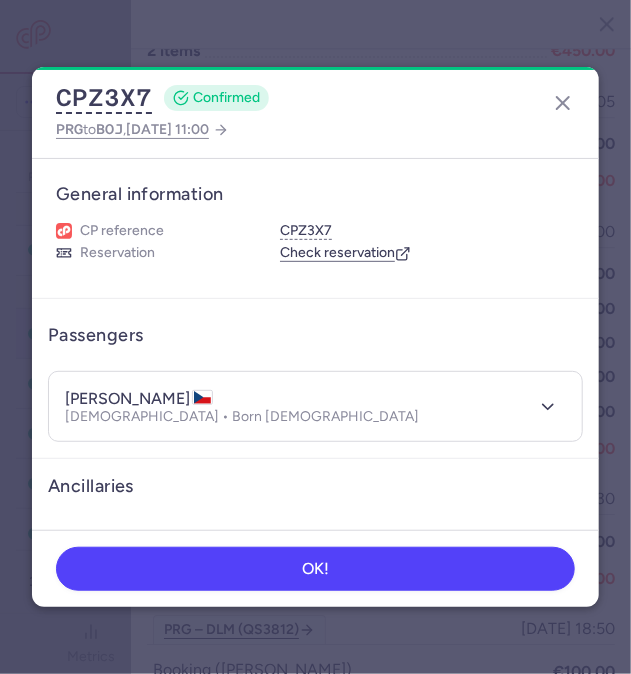 drag, startPoint x: 182, startPoint y: 398, endPoint x: 33, endPoint y: 390, distance: 149.21461 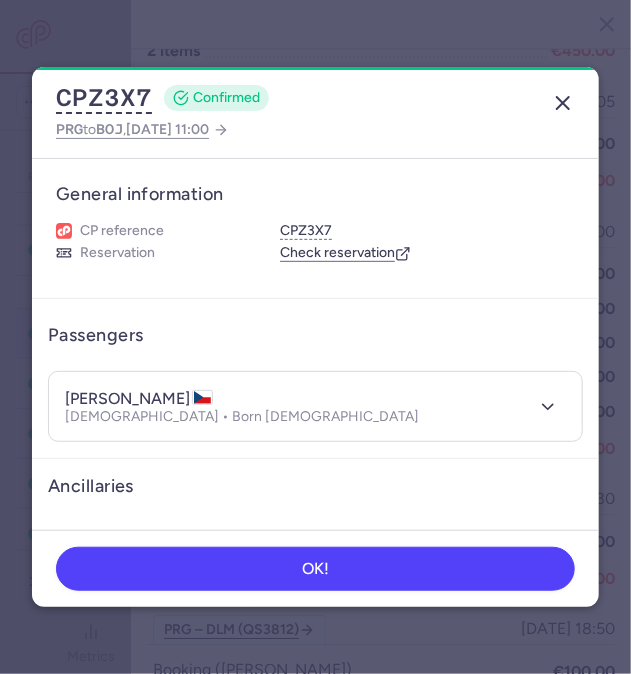 click 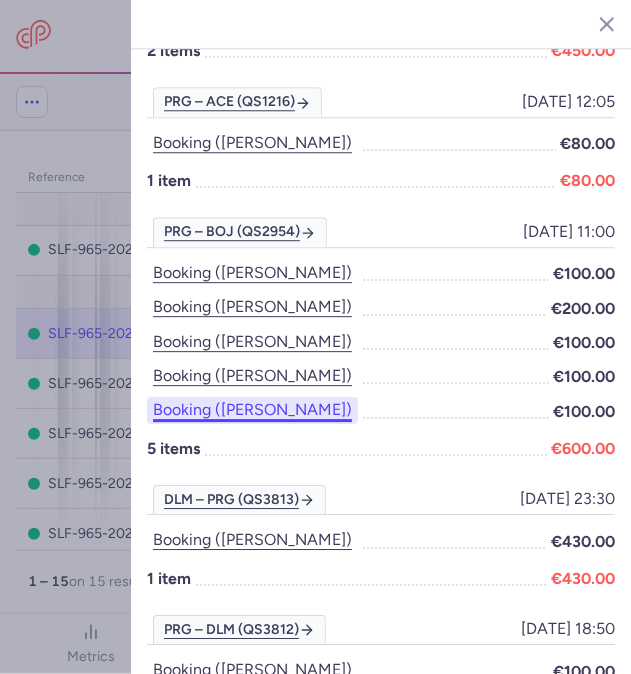 click on "Booking ([PERSON_NAME])" at bounding box center (252, 410) 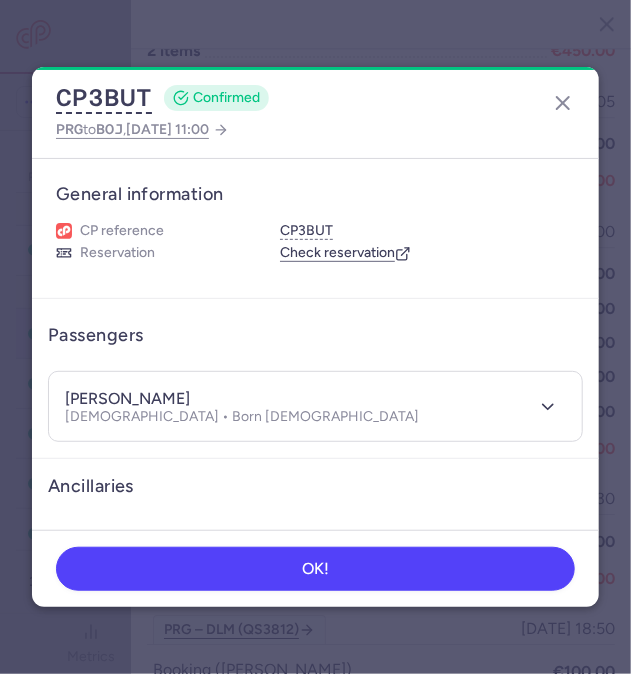 drag, startPoint x: 208, startPoint y: 389, endPoint x: 67, endPoint y: 390, distance: 141.00354 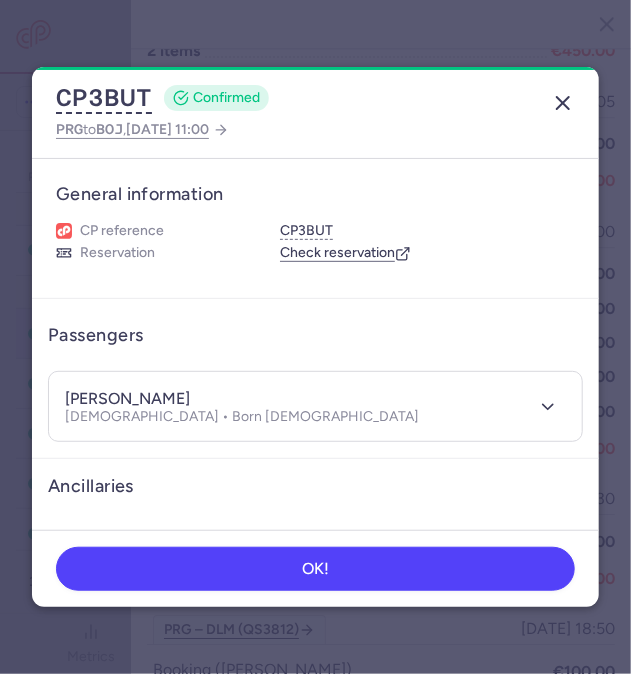 click 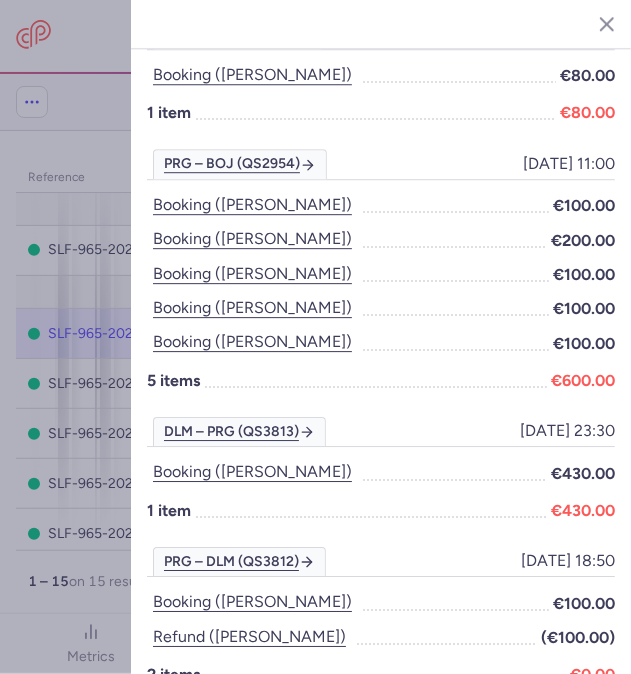 scroll, scrollTop: 1372, scrollLeft: 0, axis: vertical 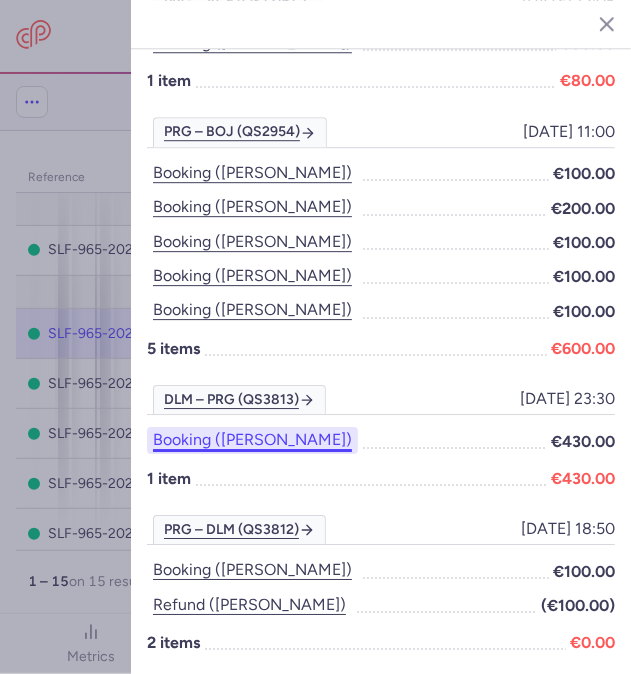 click on "Booking ([PERSON_NAME])" at bounding box center [252, 440] 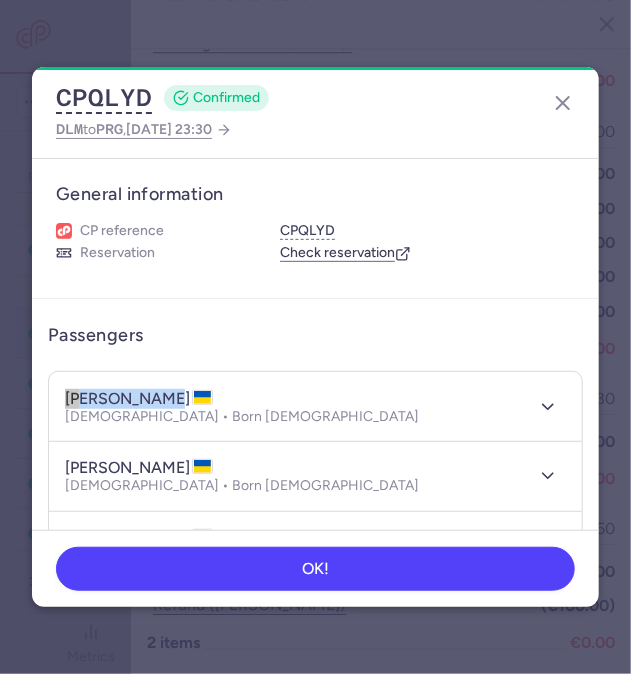 drag, startPoint x: 159, startPoint y: 398, endPoint x: 54, endPoint y: 396, distance: 105.01904 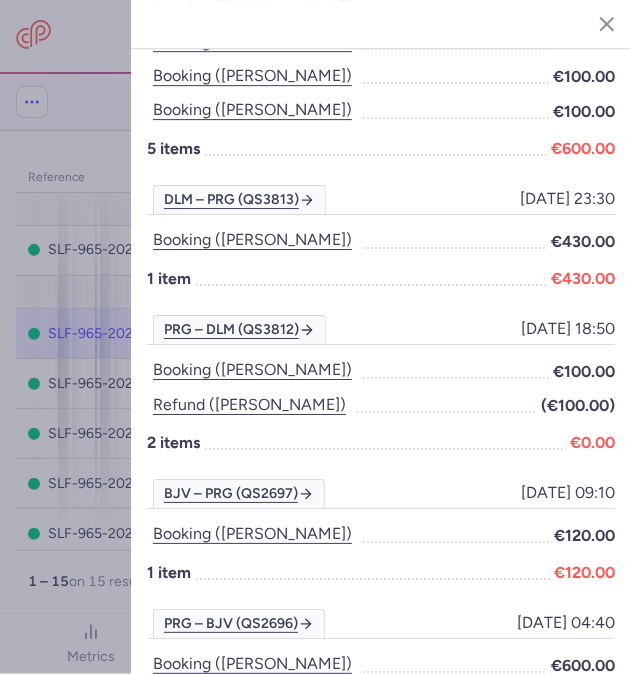 scroll, scrollTop: 1772, scrollLeft: 0, axis: vertical 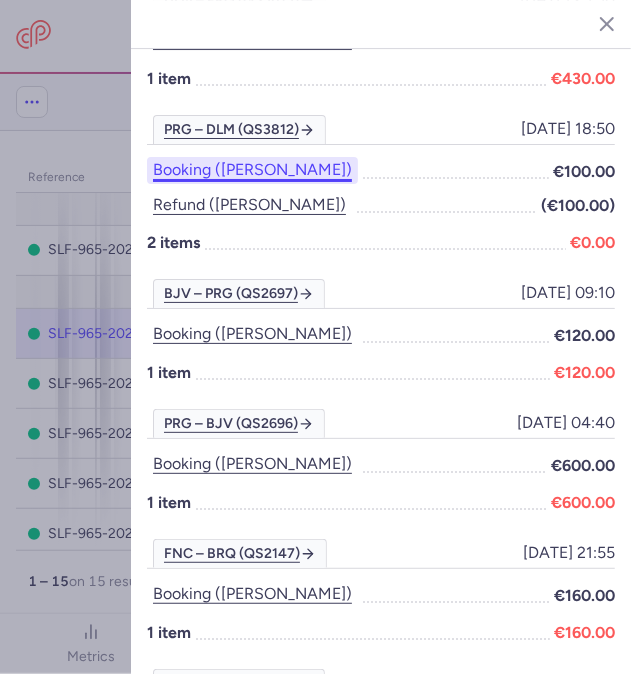 click on "Booking ([PERSON_NAME])" at bounding box center (252, 170) 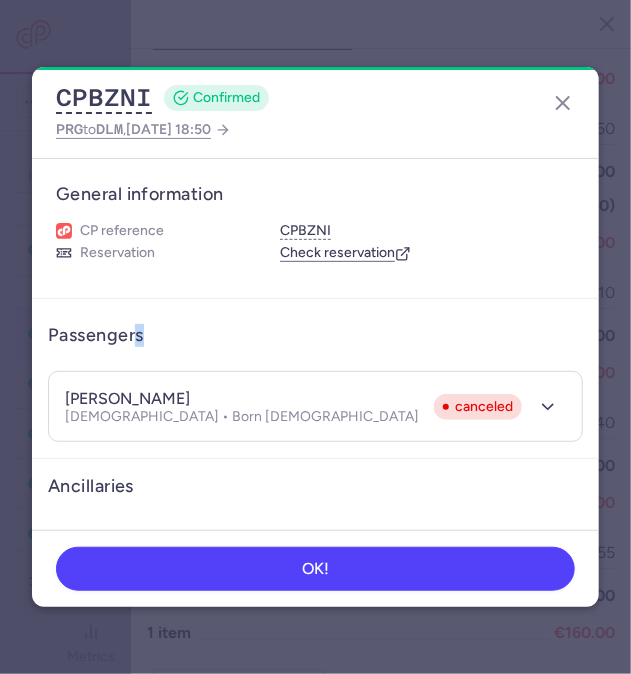 drag, startPoint x: 140, startPoint y: 351, endPoint x: 151, endPoint y: 355, distance: 11.7046995 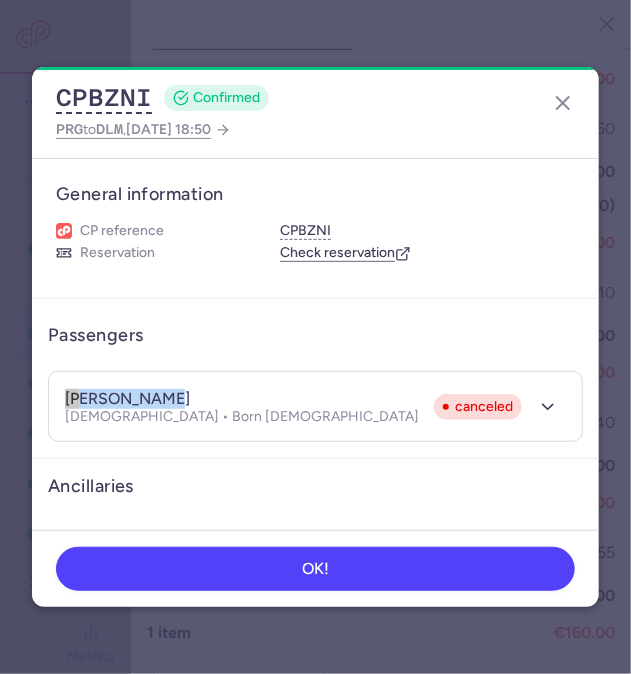 drag, startPoint x: 151, startPoint y: 355, endPoint x: 54, endPoint y: 395, distance: 104.92378 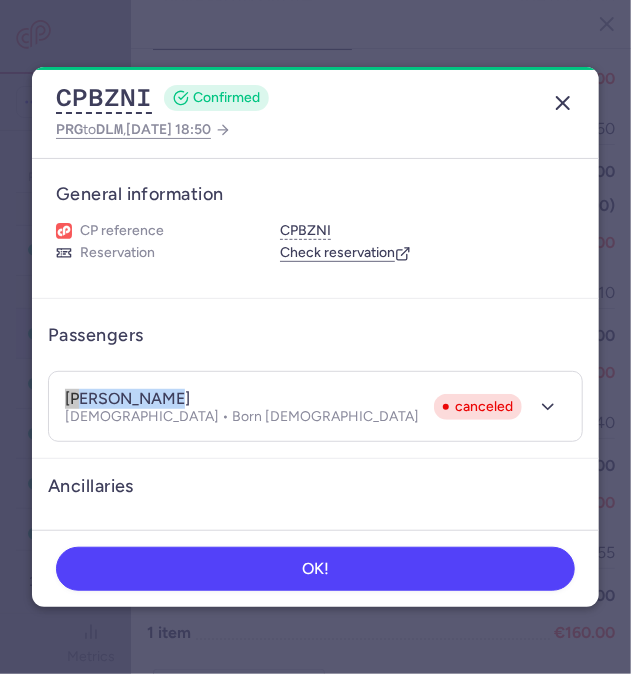 click 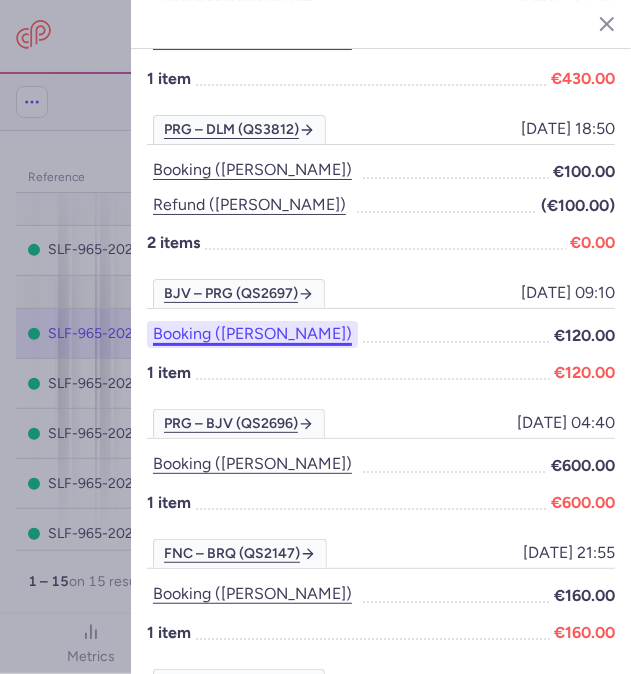 click on "Booking ([PERSON_NAME])" at bounding box center [252, 334] 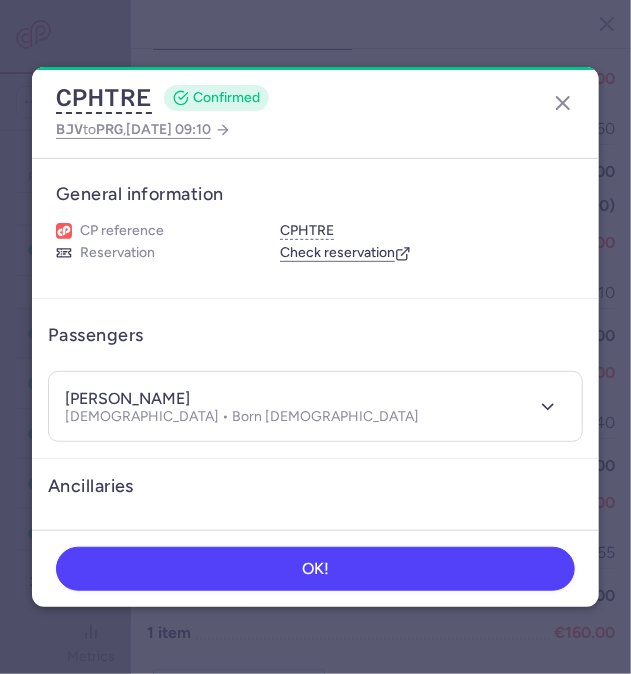 drag, startPoint x: 190, startPoint y: 390, endPoint x: 67, endPoint y: 396, distance: 123.146255 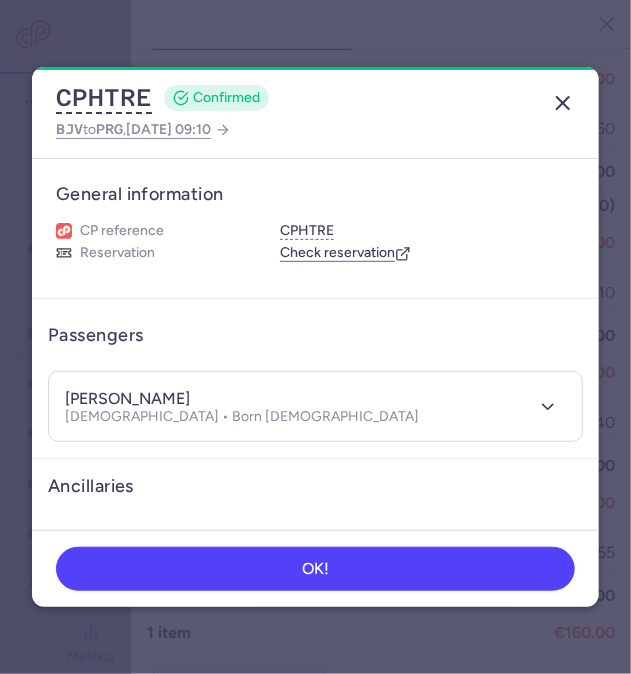 click 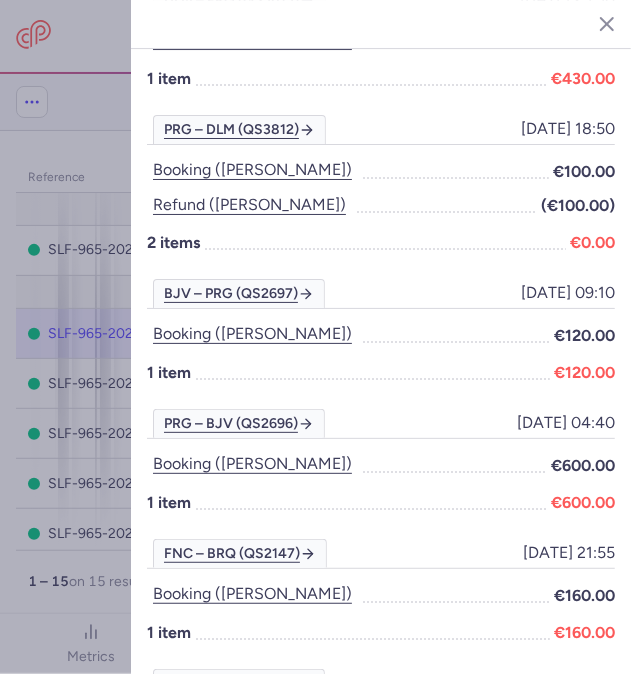 scroll, scrollTop: 2072, scrollLeft: 0, axis: vertical 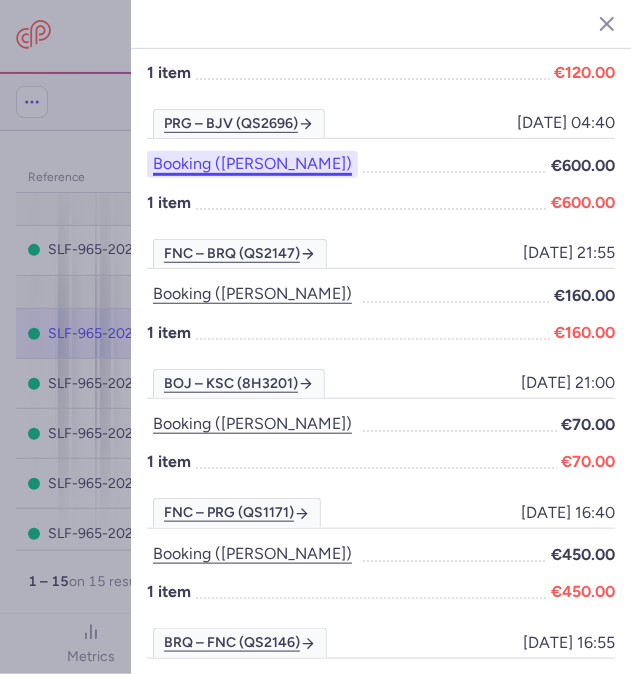 click on "Booking ([PERSON_NAME])" at bounding box center (252, 164) 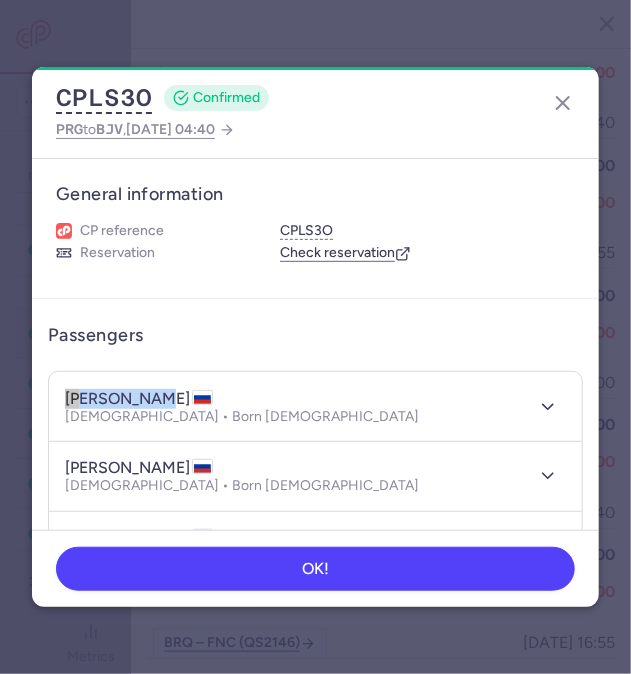 drag, startPoint x: 162, startPoint y: 391, endPoint x: 28, endPoint y: 391, distance: 134 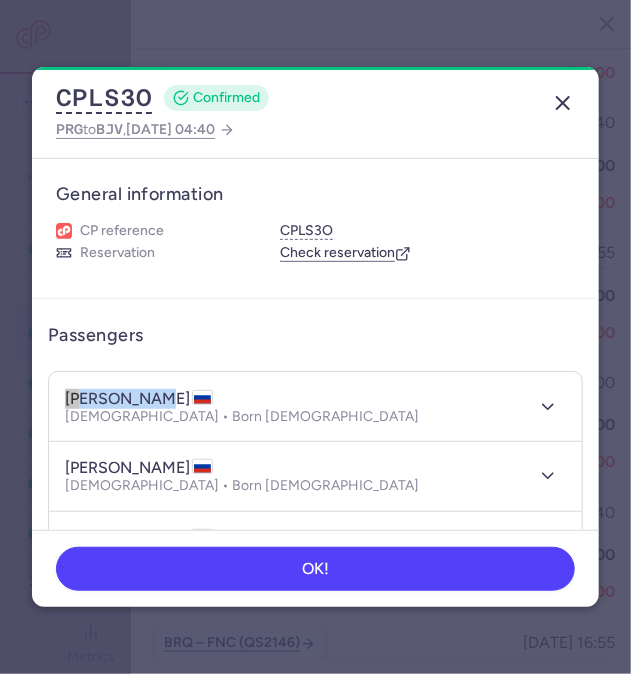 click 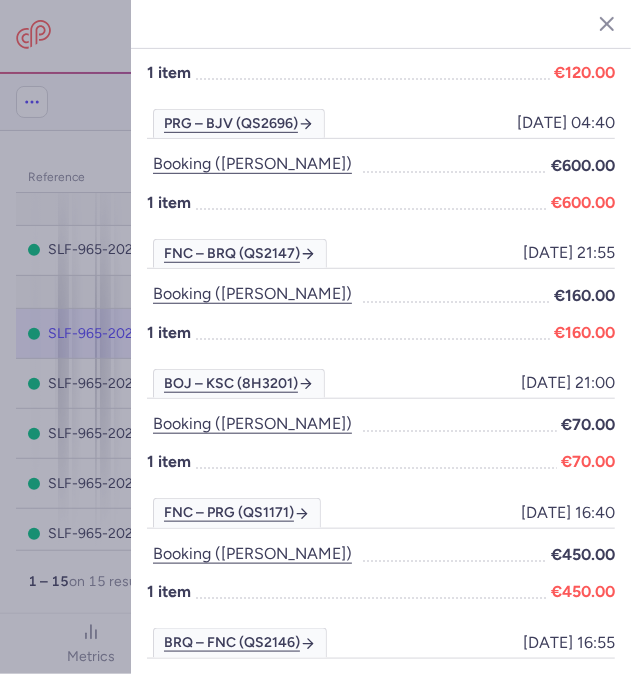 scroll, scrollTop: 2172, scrollLeft: 0, axis: vertical 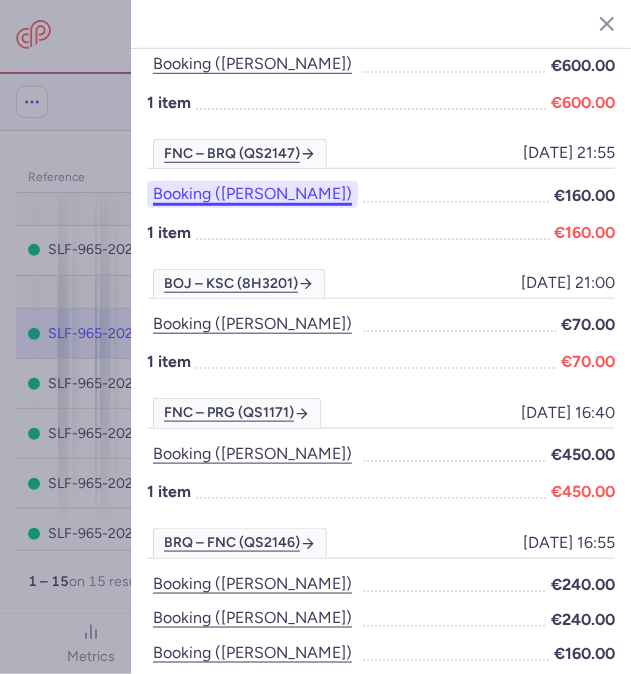 click on "Booking ([PERSON_NAME])" at bounding box center (252, 194) 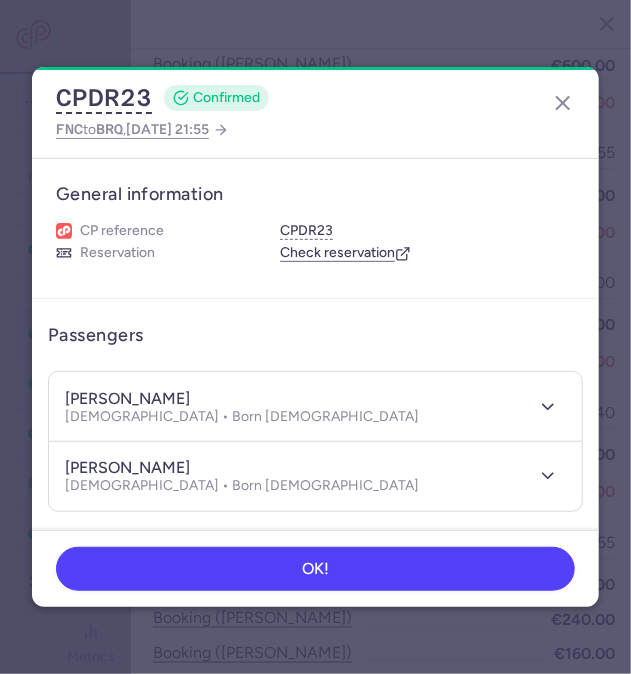 drag, startPoint x: 192, startPoint y: 397, endPoint x: 46, endPoint y: 392, distance: 146.08559 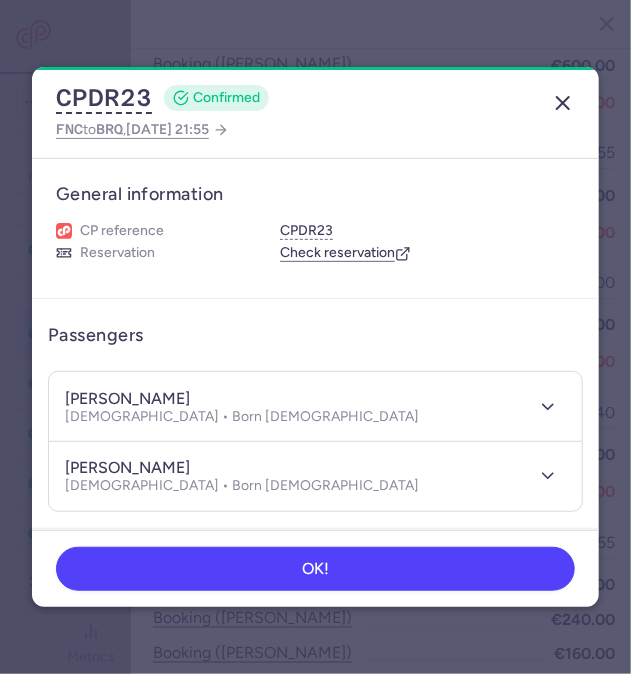 click 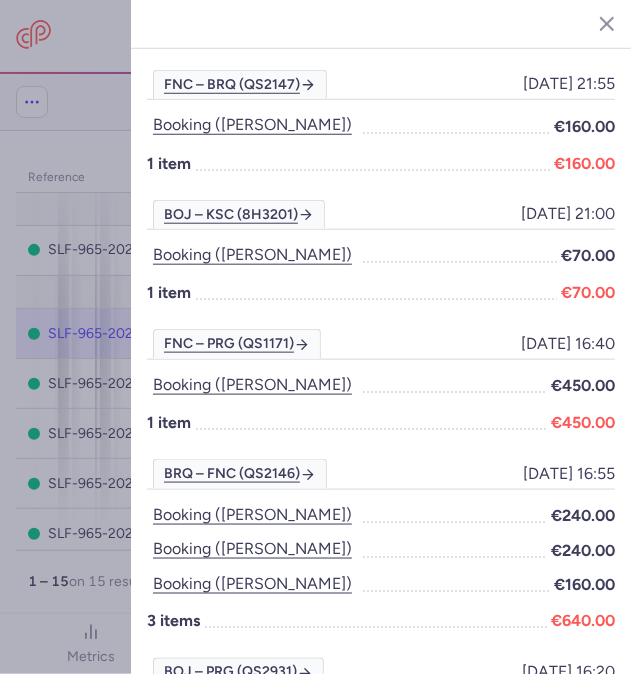 scroll, scrollTop: 2272, scrollLeft: 0, axis: vertical 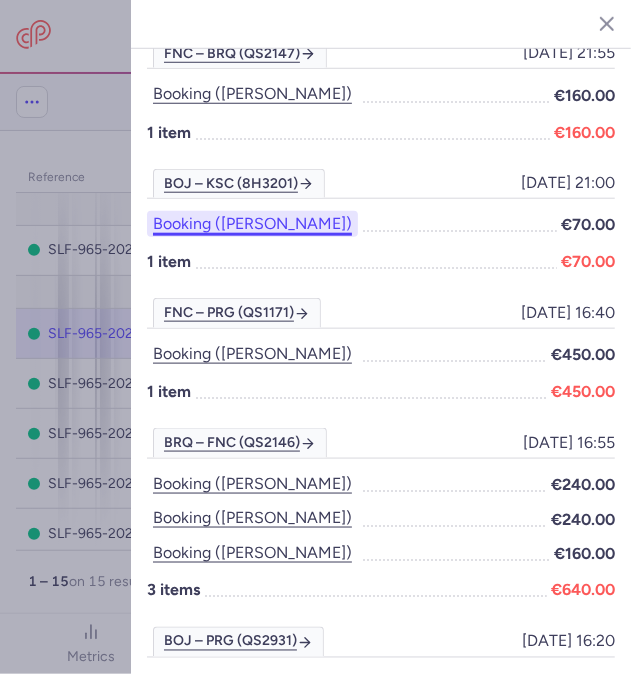 click on "Booking ([PERSON_NAME])" at bounding box center [252, 224] 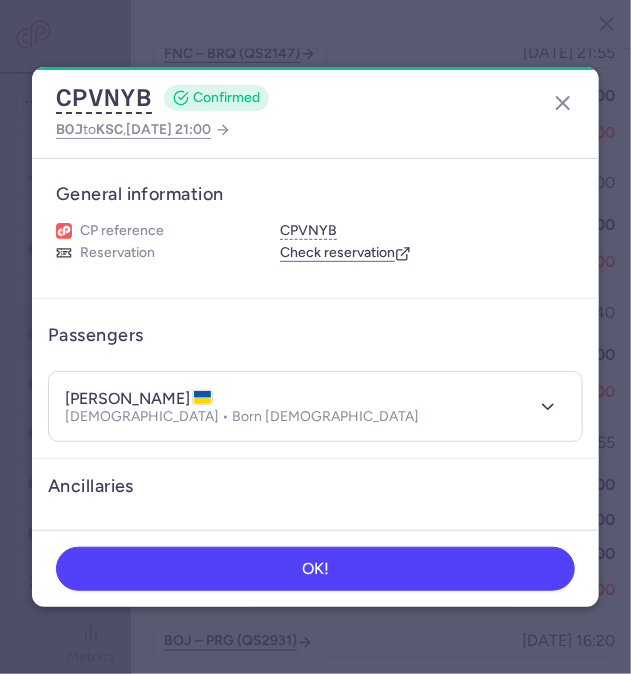 drag, startPoint x: 238, startPoint y: 393, endPoint x: 64, endPoint y: 386, distance: 174.14075 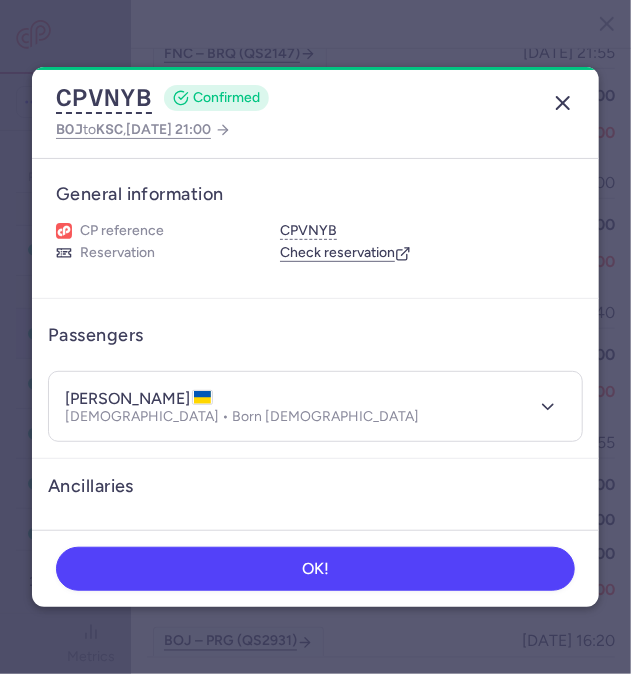 click 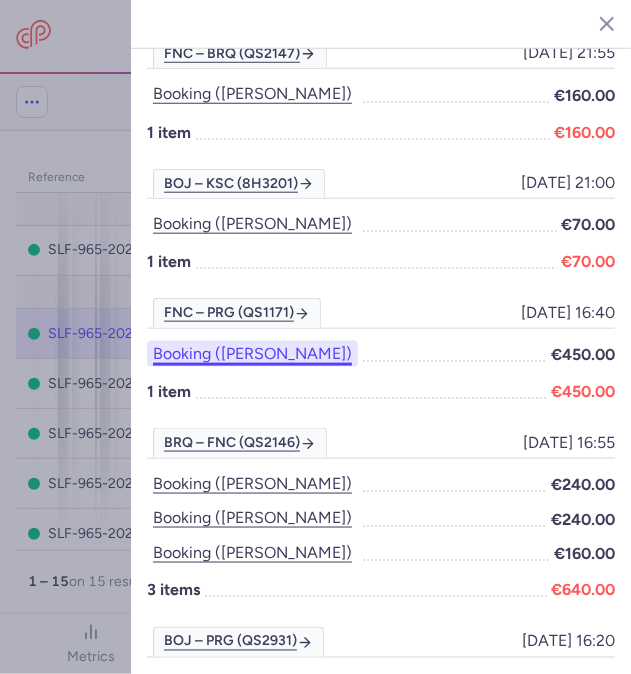 click on "Booking ([PERSON_NAME])" at bounding box center (252, 354) 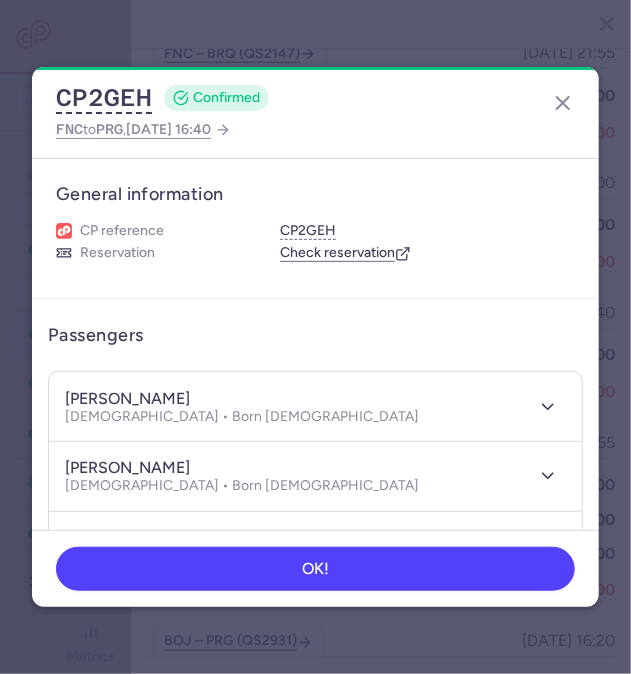 drag, startPoint x: 215, startPoint y: 392, endPoint x: 64, endPoint y: 397, distance: 151.08276 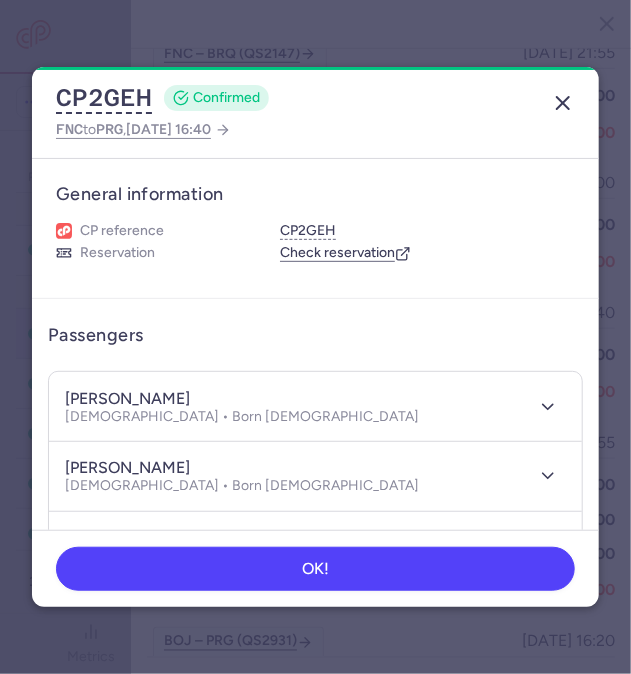 click 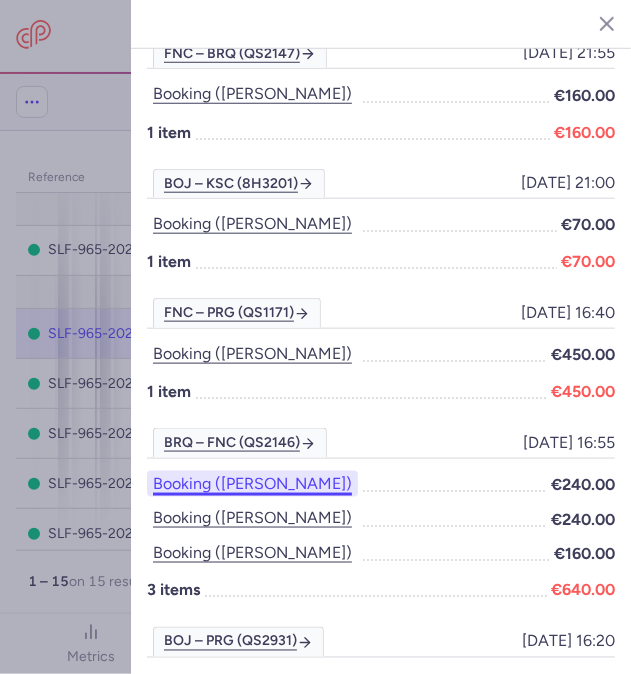 click on "Booking ([PERSON_NAME])" at bounding box center (252, 484) 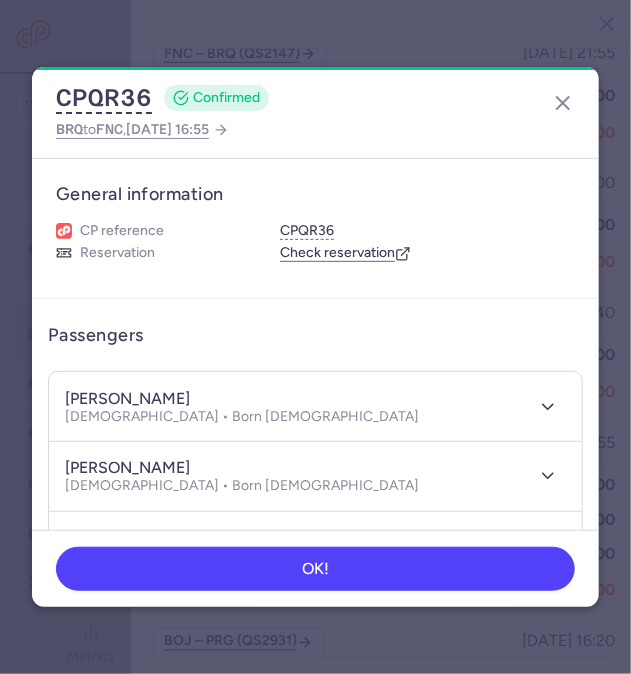 drag, startPoint x: 174, startPoint y: 387, endPoint x: 80, endPoint y: 387, distance: 94 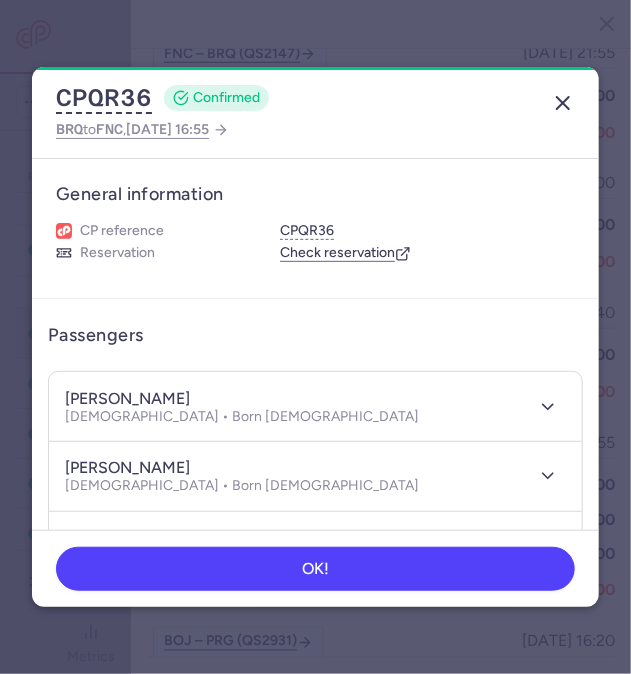 click 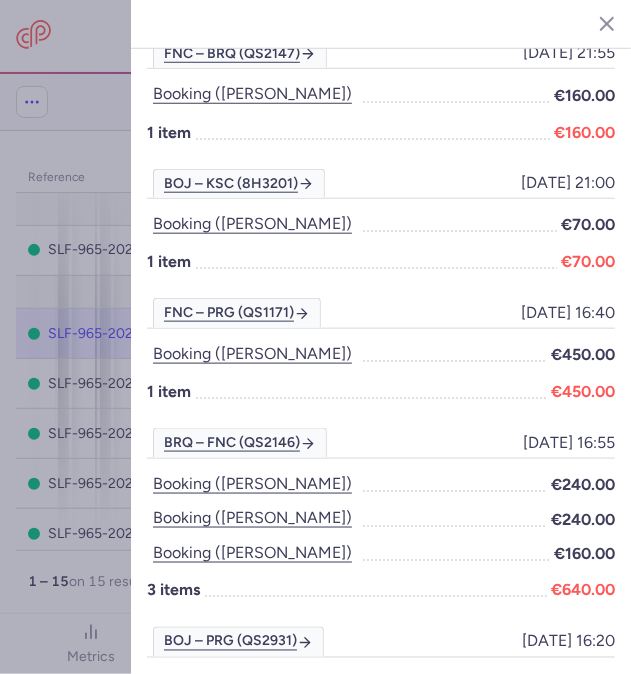 scroll, scrollTop: 2372, scrollLeft: 0, axis: vertical 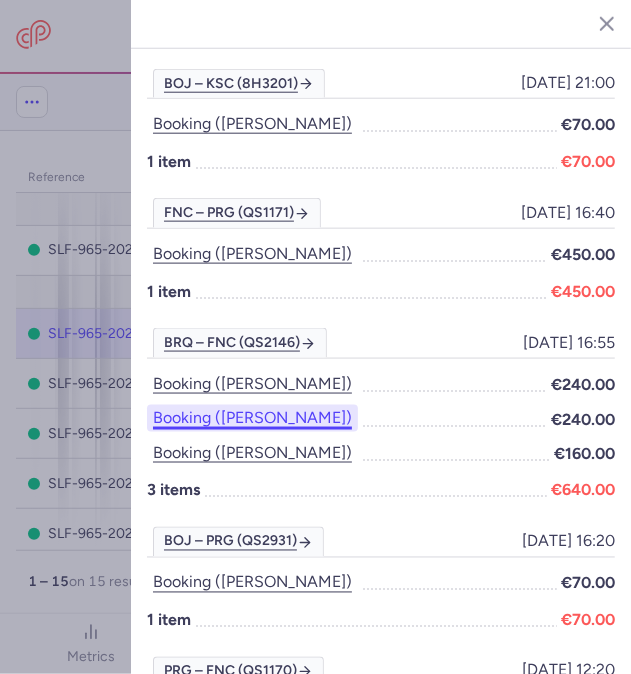 click on "Booking ([PERSON_NAME])" at bounding box center (252, 418) 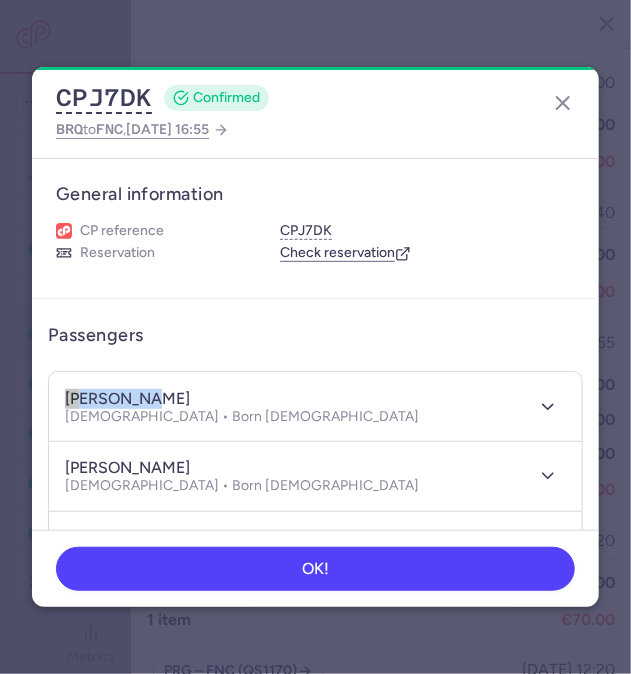 drag, startPoint x: 169, startPoint y: 398, endPoint x: 44, endPoint y: 392, distance: 125.14392 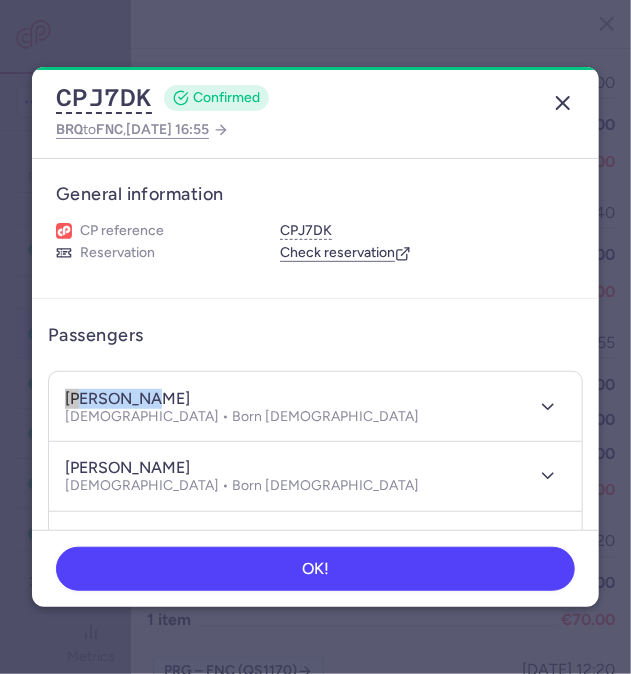 click 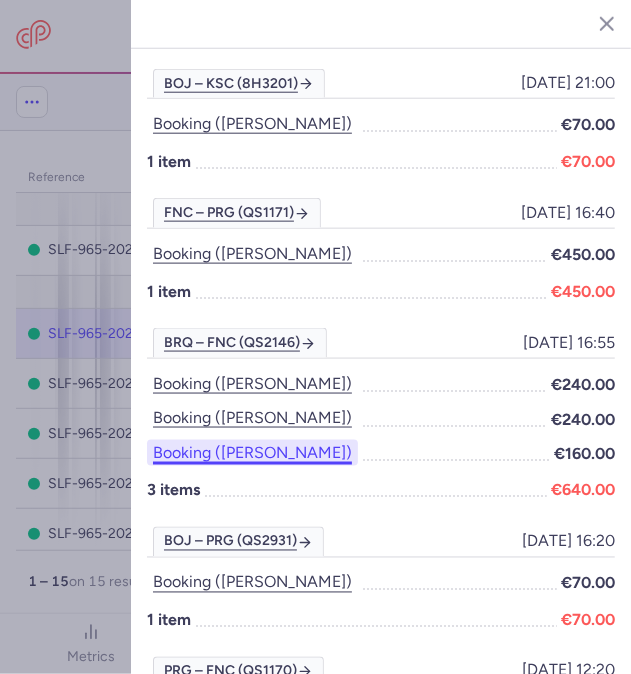 click on "Booking ([PERSON_NAME])" at bounding box center (252, 453) 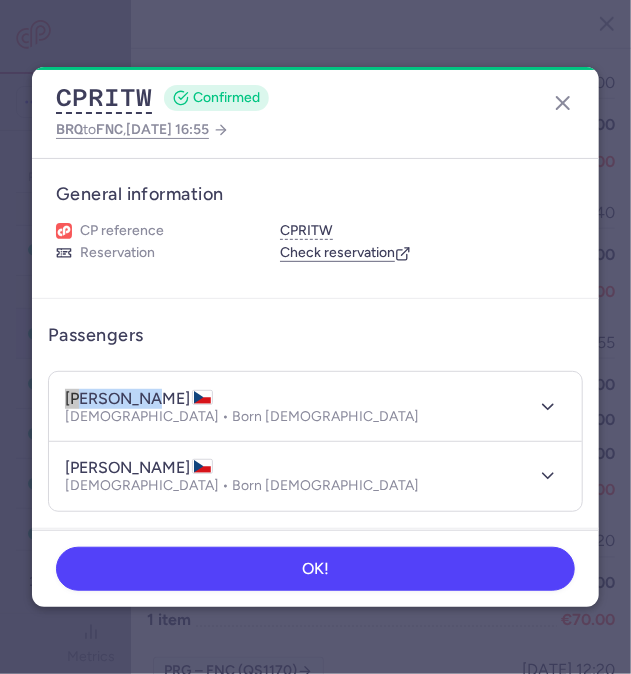 drag, startPoint x: 150, startPoint y: 395, endPoint x: 64, endPoint y: 388, distance: 86.28442 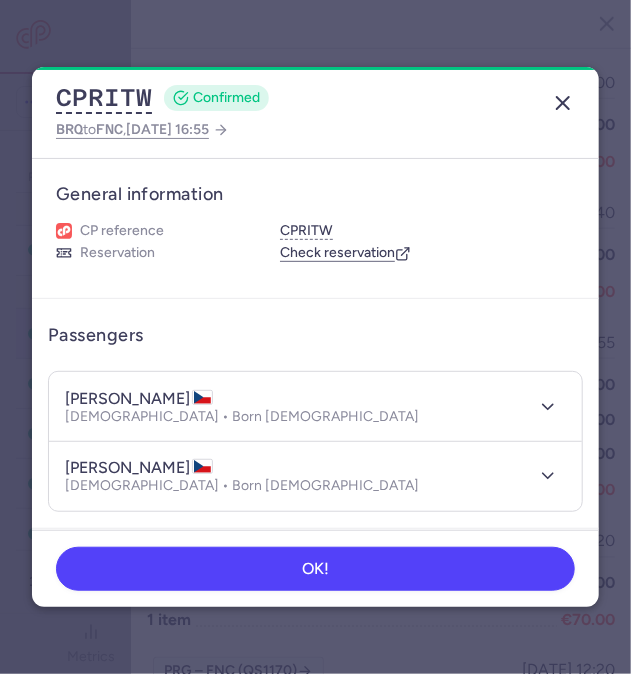 click 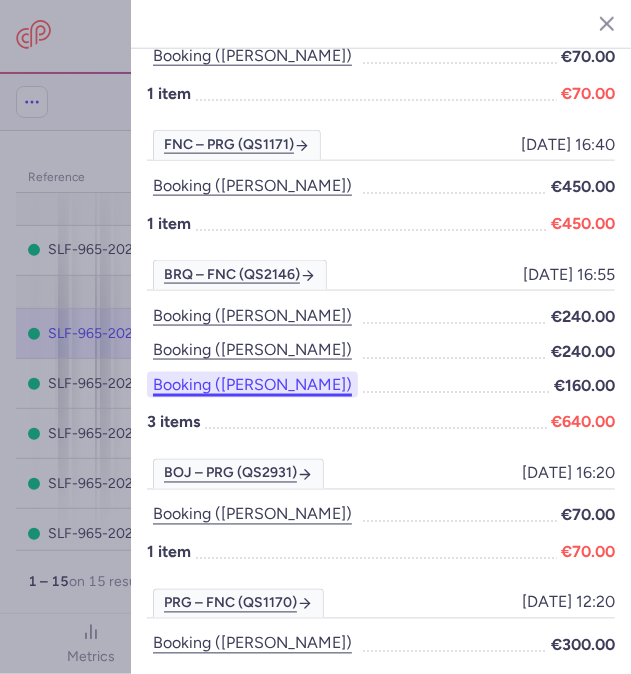 scroll, scrollTop: 2472, scrollLeft: 0, axis: vertical 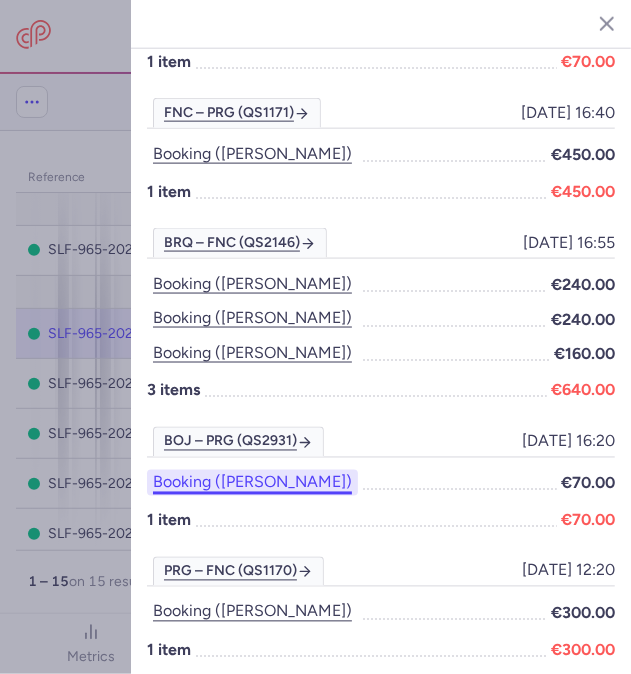click on "Booking ([PERSON_NAME])" at bounding box center [252, 483] 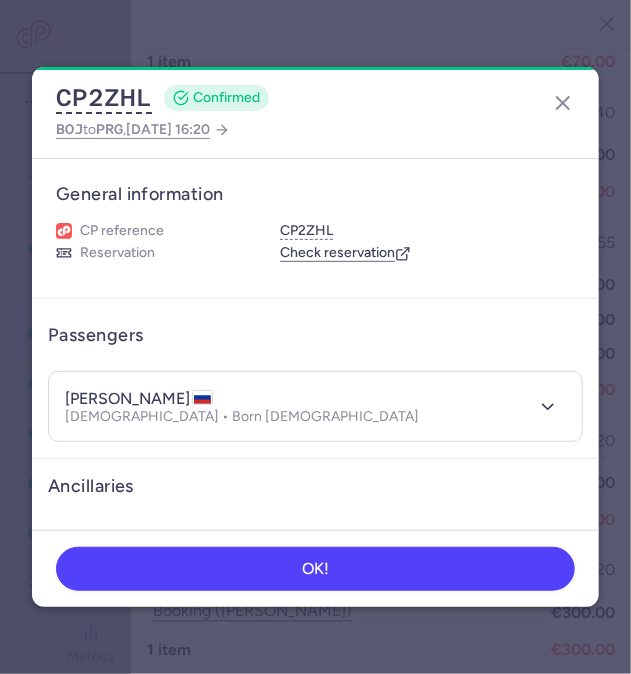 drag, startPoint x: 218, startPoint y: 395, endPoint x: 70, endPoint y: 398, distance: 148.0304 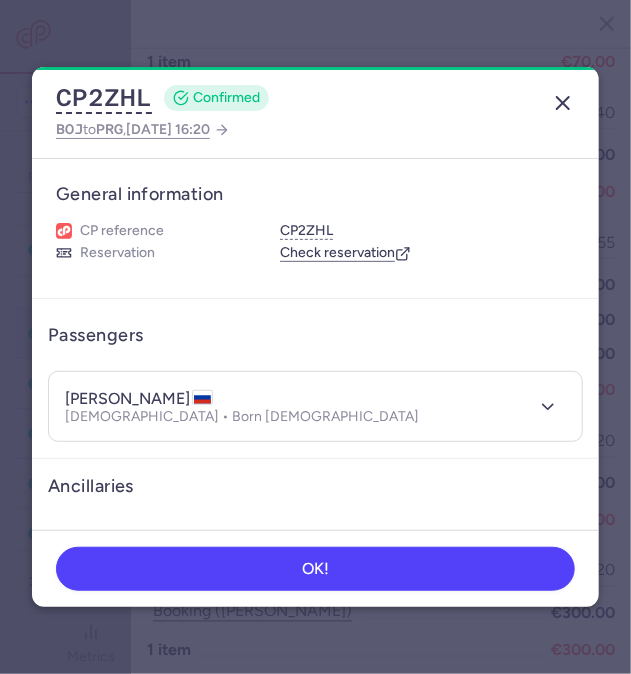 click 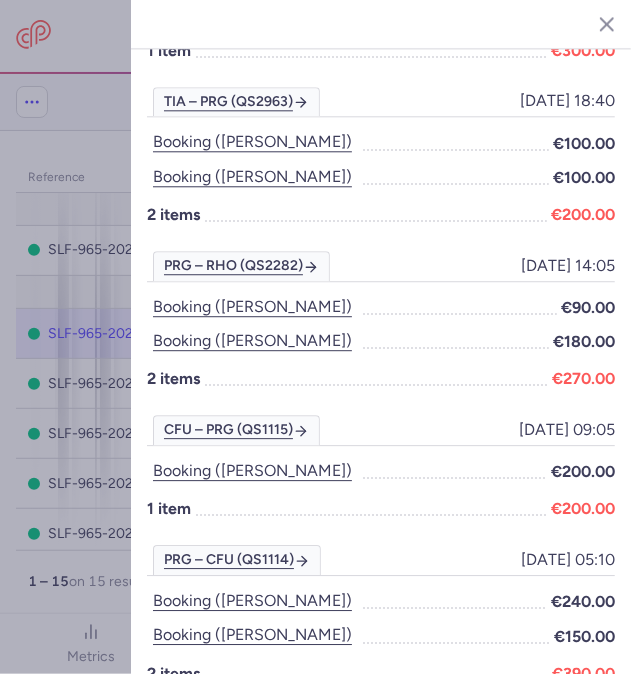scroll, scrollTop: 2972, scrollLeft: 0, axis: vertical 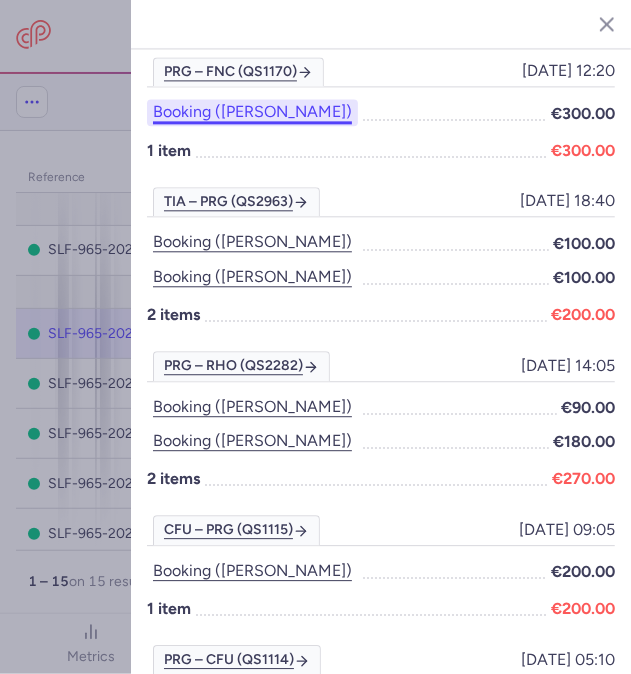 click on "Booking ([PERSON_NAME])" at bounding box center [252, 112] 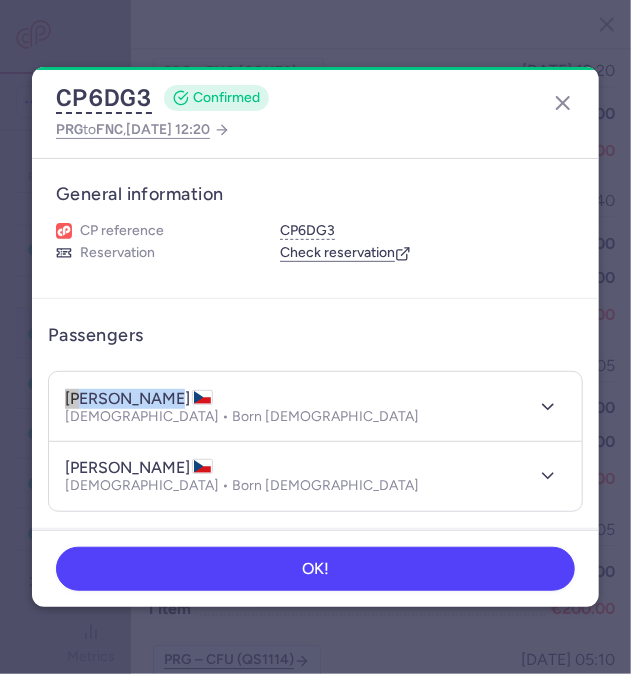 drag, startPoint x: 175, startPoint y: 398, endPoint x: 62, endPoint y: 390, distance: 113.28283 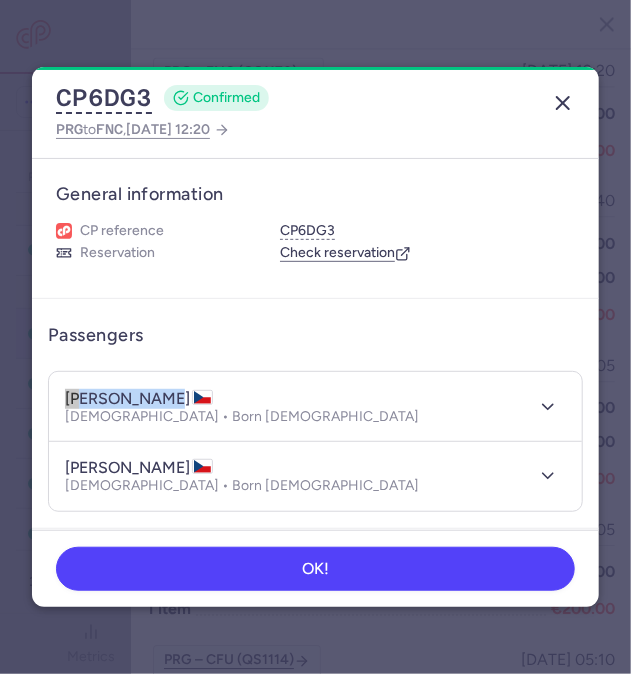 click 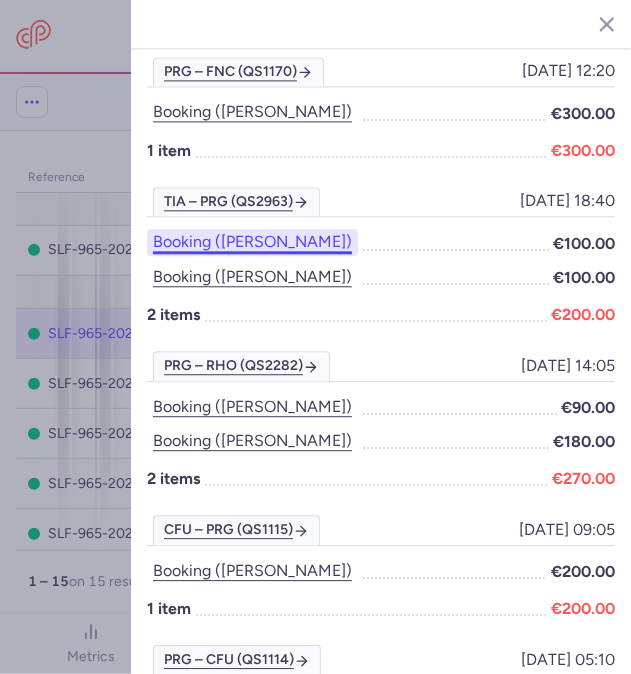 click on "Booking ([PERSON_NAME])" at bounding box center (252, 242) 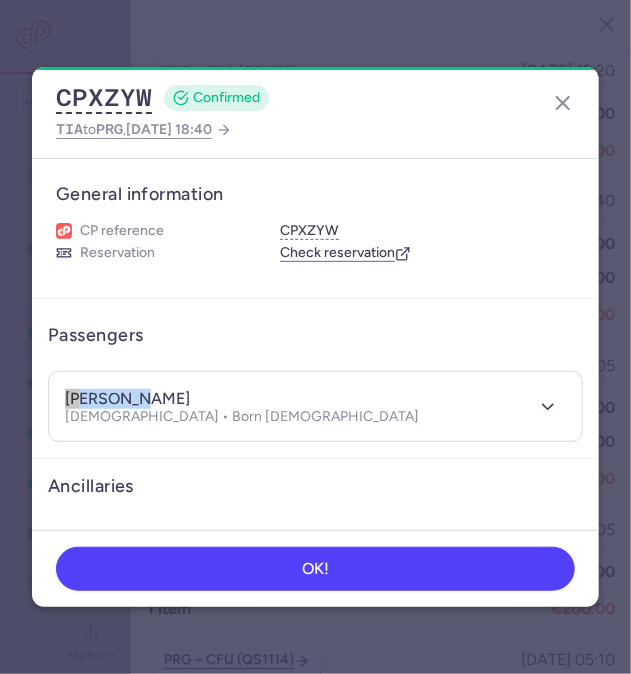 drag, startPoint x: 143, startPoint y: 396, endPoint x: 64, endPoint y: 394, distance: 79.025314 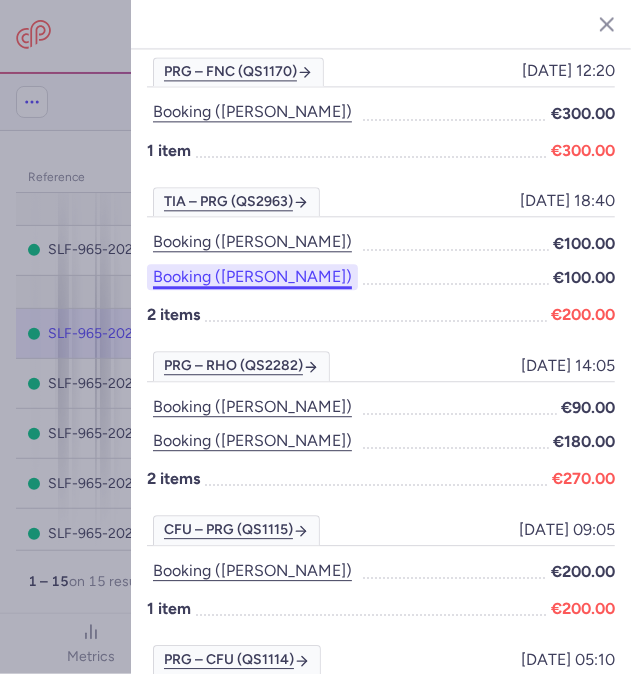 click on "Booking ([PERSON_NAME])" at bounding box center (252, 277) 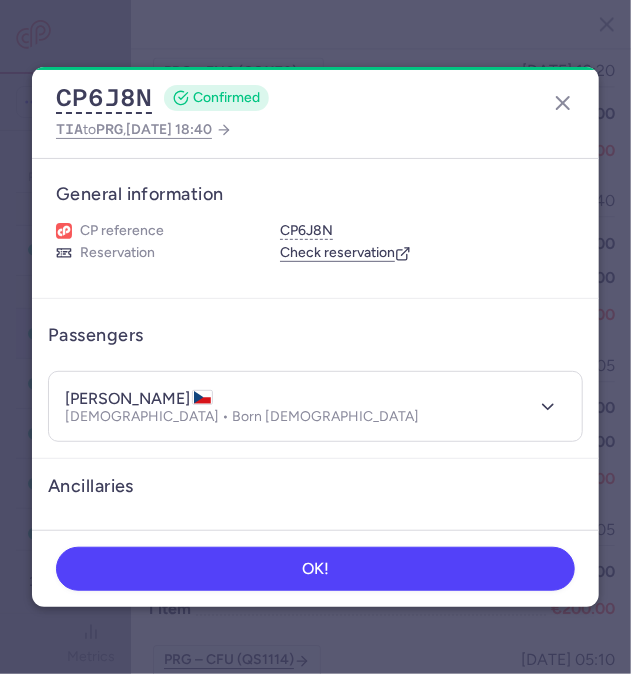 drag, startPoint x: 201, startPoint y: 394, endPoint x: 60, endPoint y: 403, distance: 141.28694 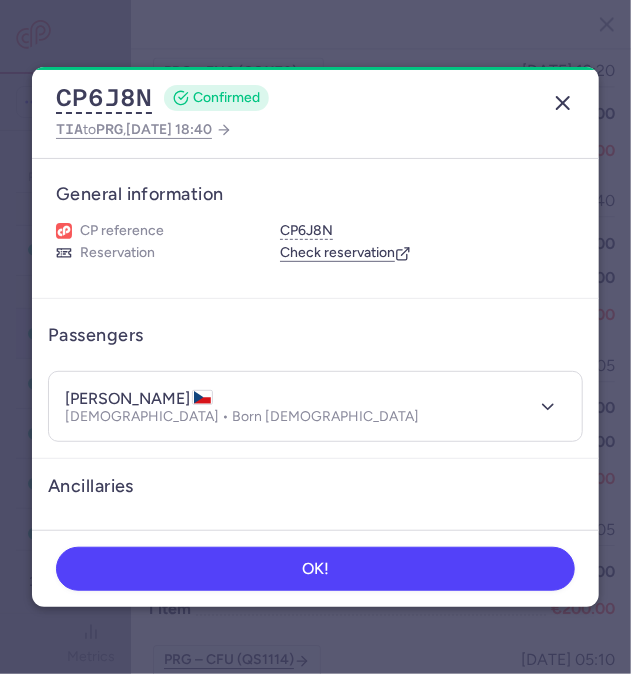 click 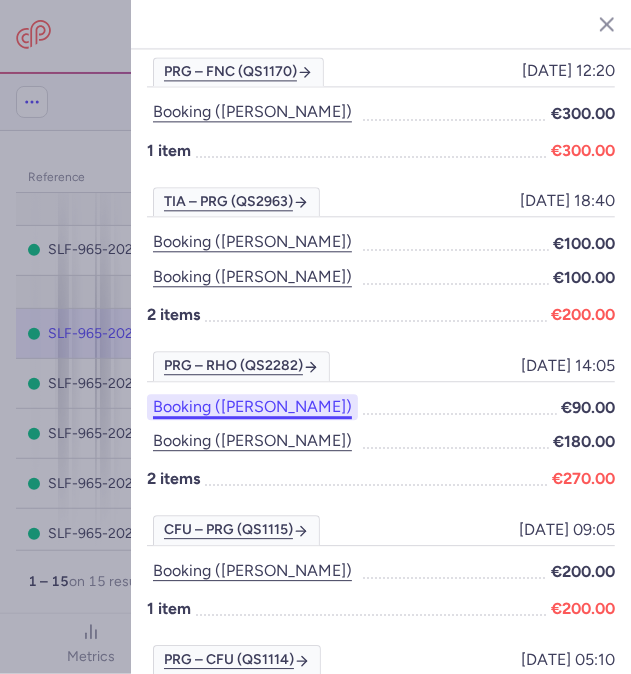 click on "Booking ([PERSON_NAME])" at bounding box center [252, 407] 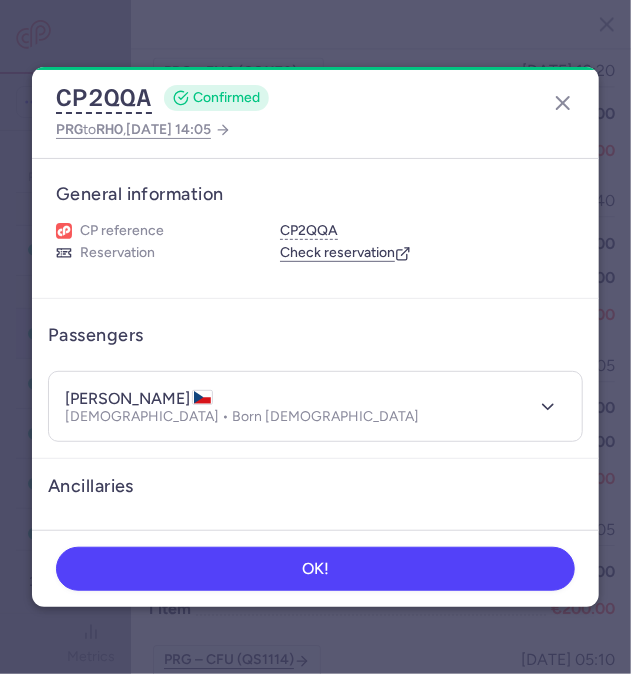 drag, startPoint x: 205, startPoint y: 396, endPoint x: 56, endPoint y: 385, distance: 149.40549 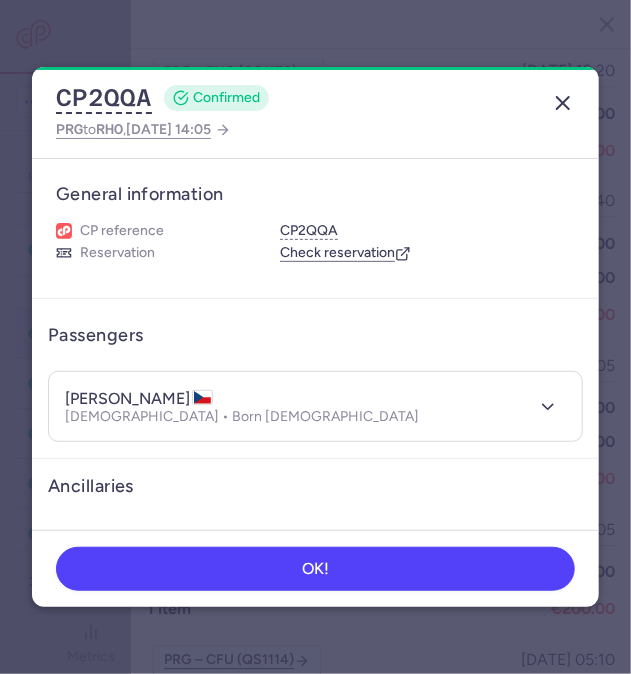 click 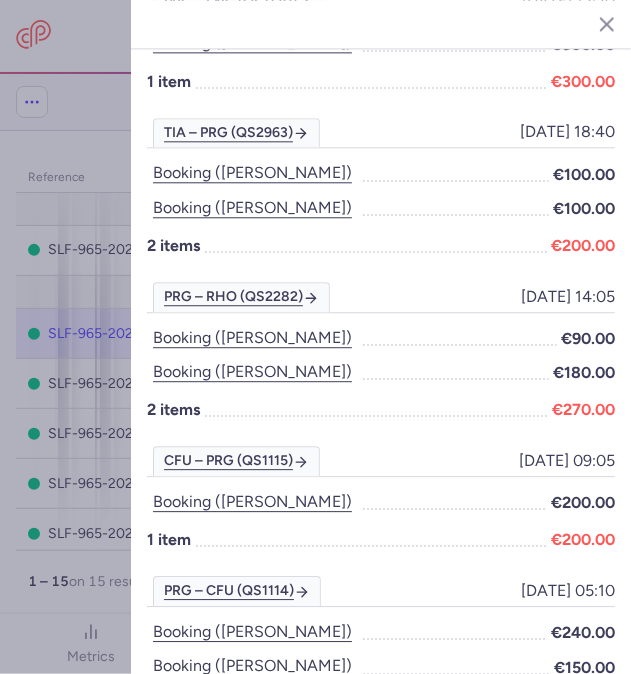 scroll, scrollTop: 3072, scrollLeft: 0, axis: vertical 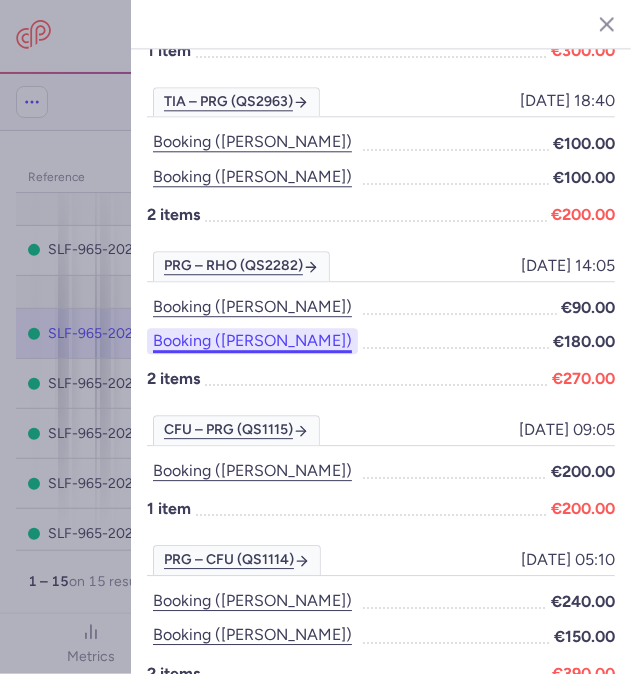 click on "Booking ([PERSON_NAME])" at bounding box center (252, 341) 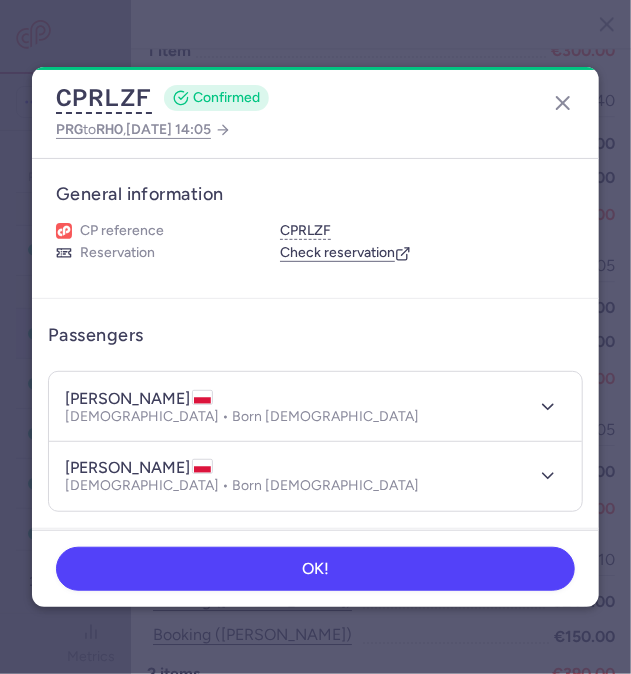 drag, startPoint x: 222, startPoint y: 391, endPoint x: 70, endPoint y: 390, distance: 152.0033 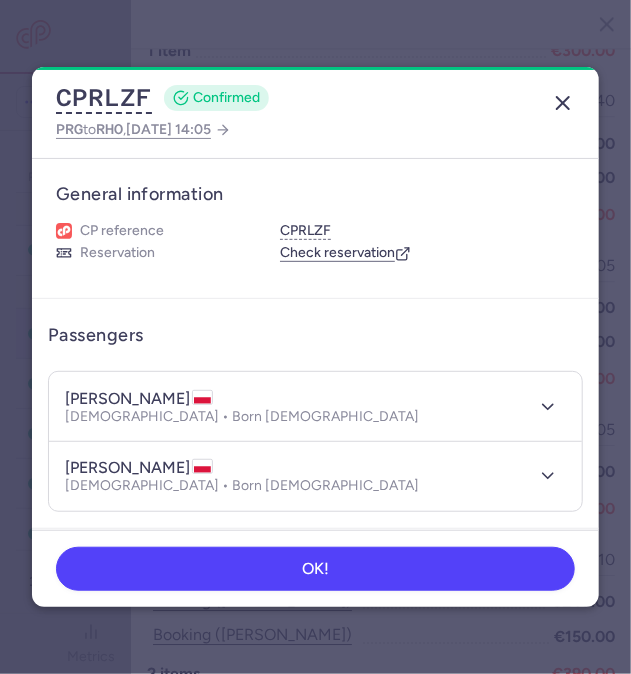 click 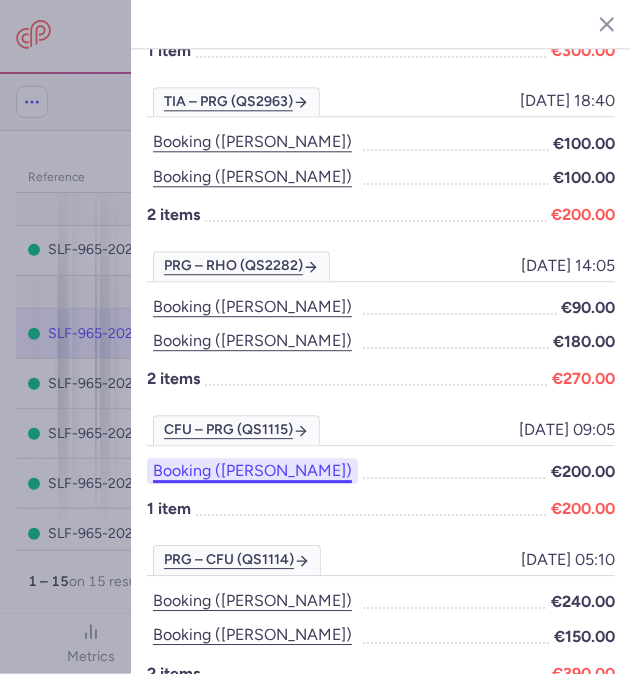 click on "Booking ([PERSON_NAME])" at bounding box center [252, 471] 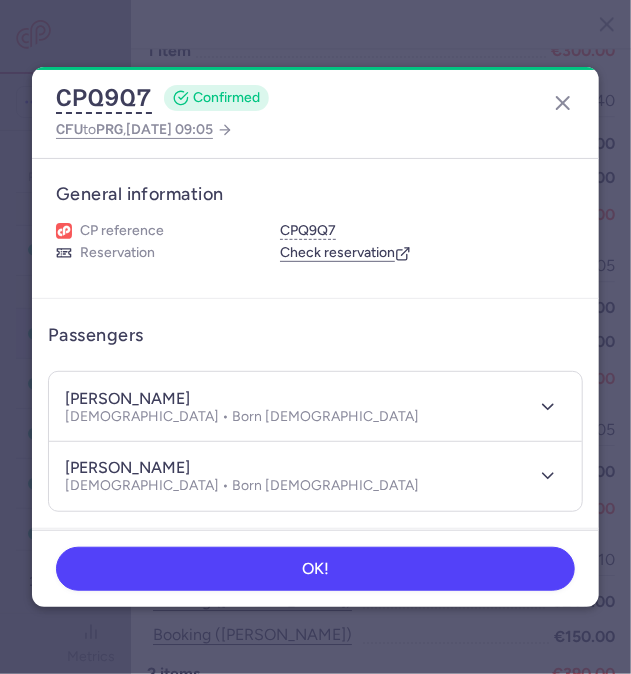 drag, startPoint x: 238, startPoint y: 395, endPoint x: 58, endPoint y: 394, distance: 180.00278 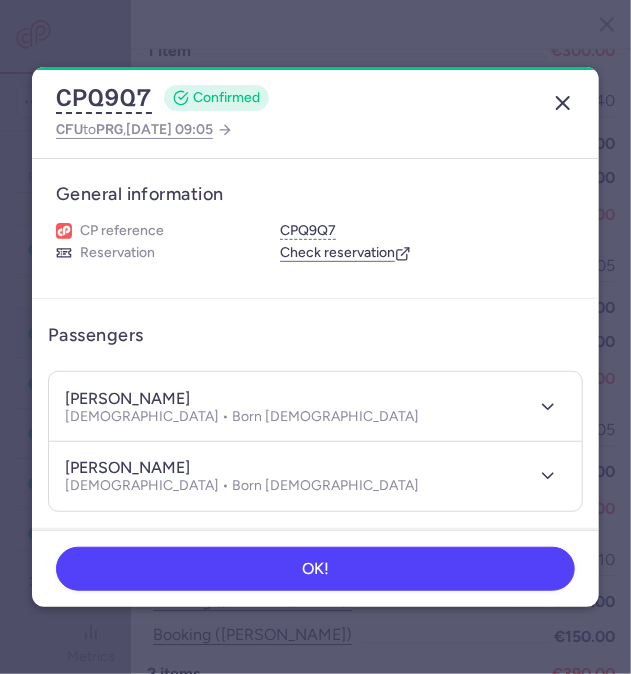 click 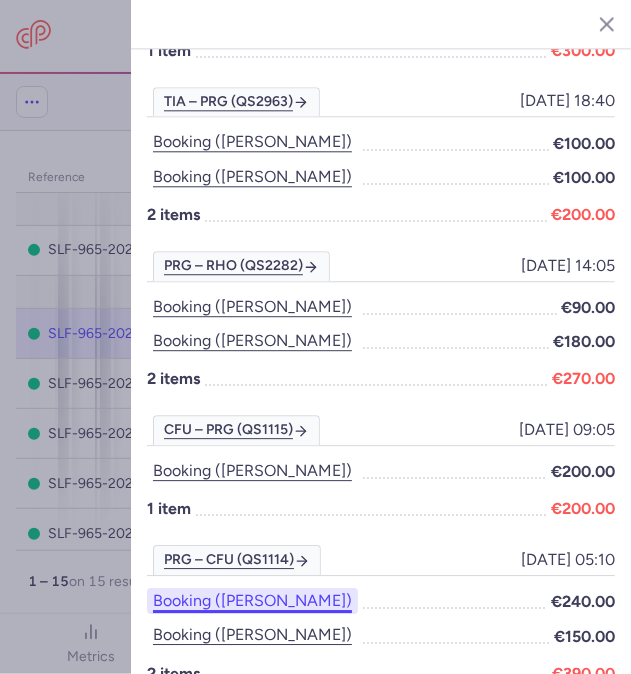 click on "Booking ([PERSON_NAME])" at bounding box center (252, 601) 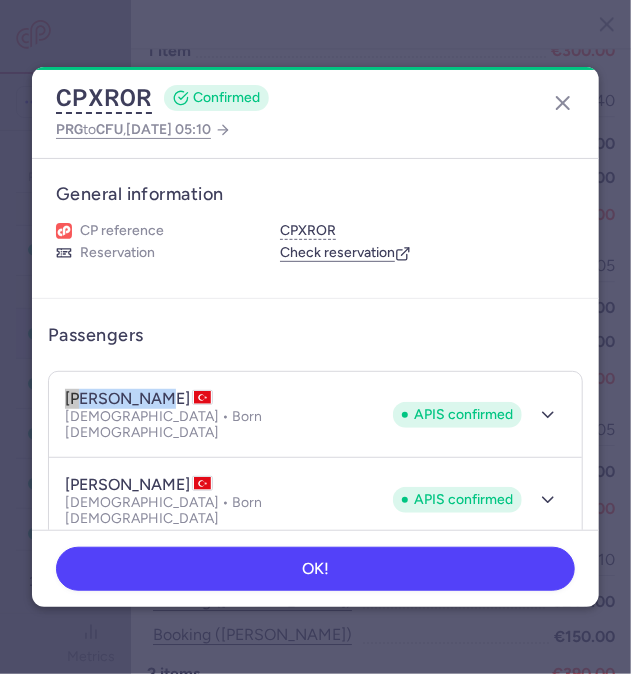 drag, startPoint x: 160, startPoint y: 396, endPoint x: 36, endPoint y: 380, distance: 125.028 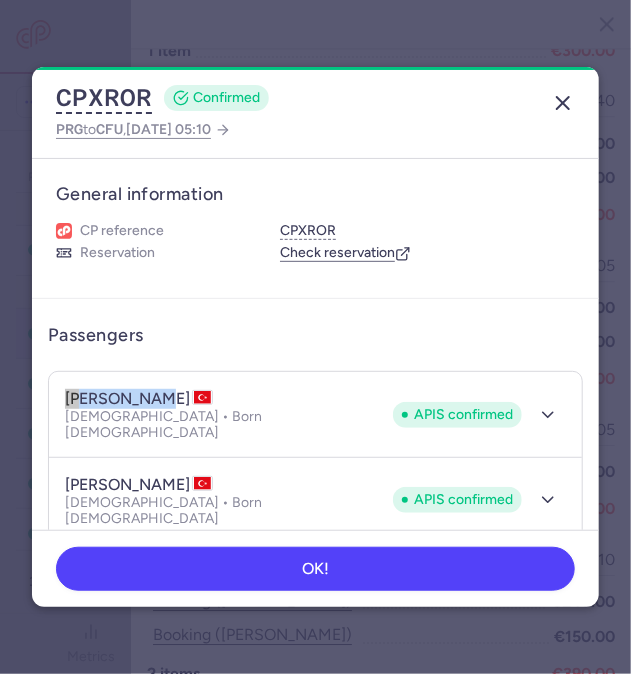 click 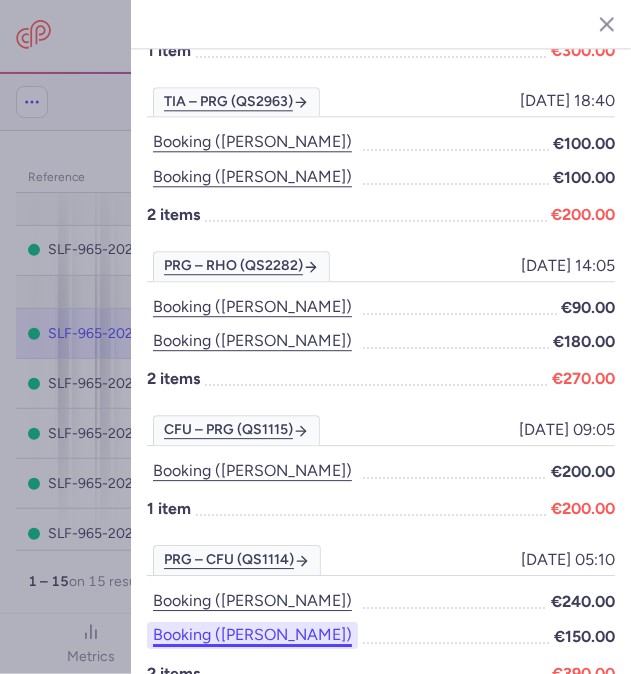 click on "Booking ([PERSON_NAME])" at bounding box center (252, 635) 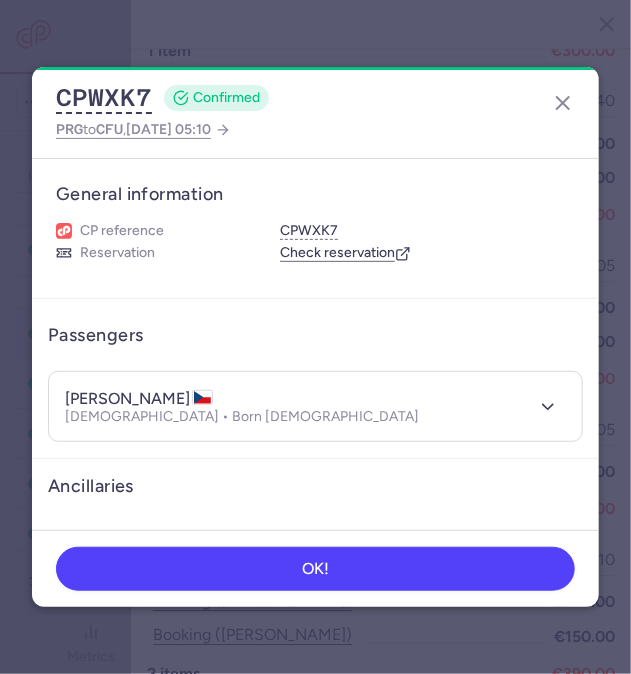 drag, startPoint x: 199, startPoint y: 402, endPoint x: 60, endPoint y: 399, distance: 139.03236 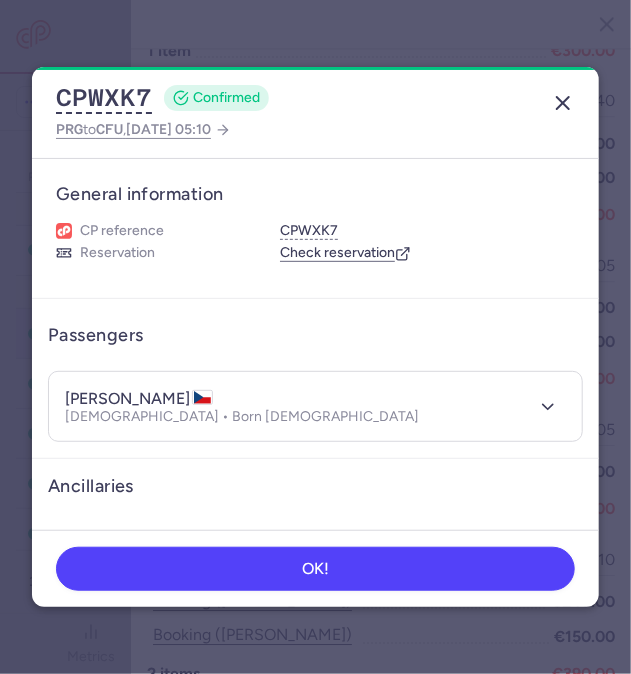 click 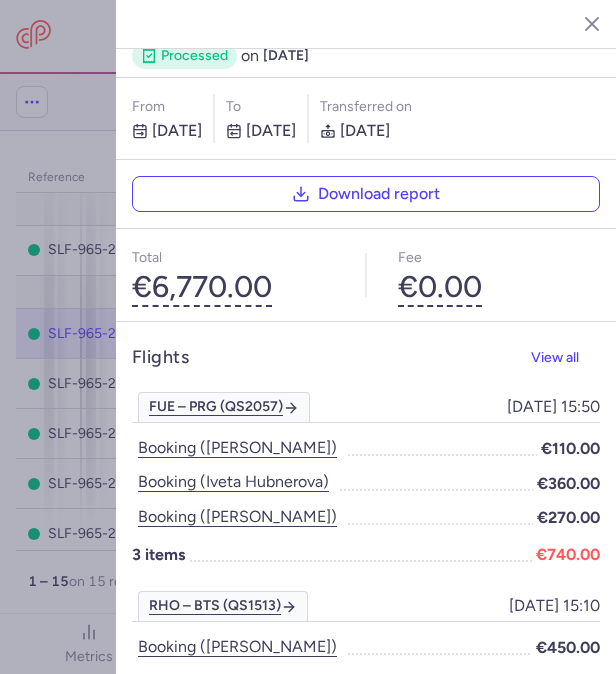 scroll, scrollTop: 0, scrollLeft: 0, axis: both 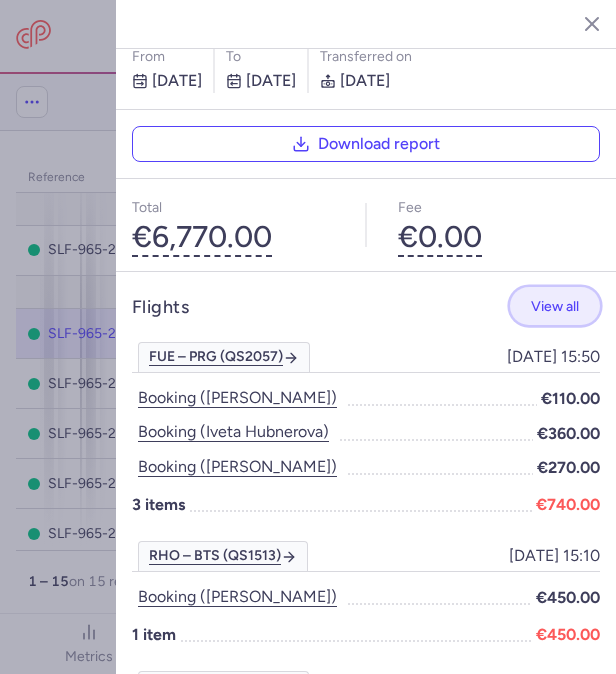 click on "View all" at bounding box center [555, 306] 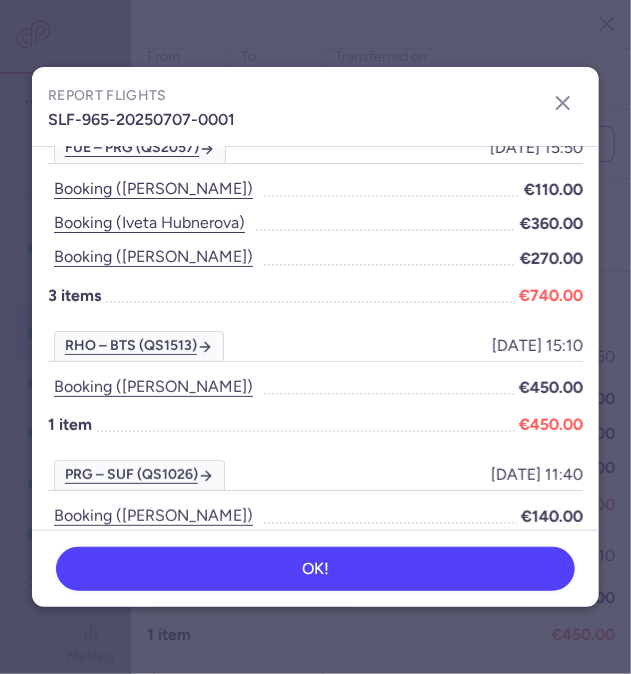 scroll, scrollTop: 0, scrollLeft: 0, axis: both 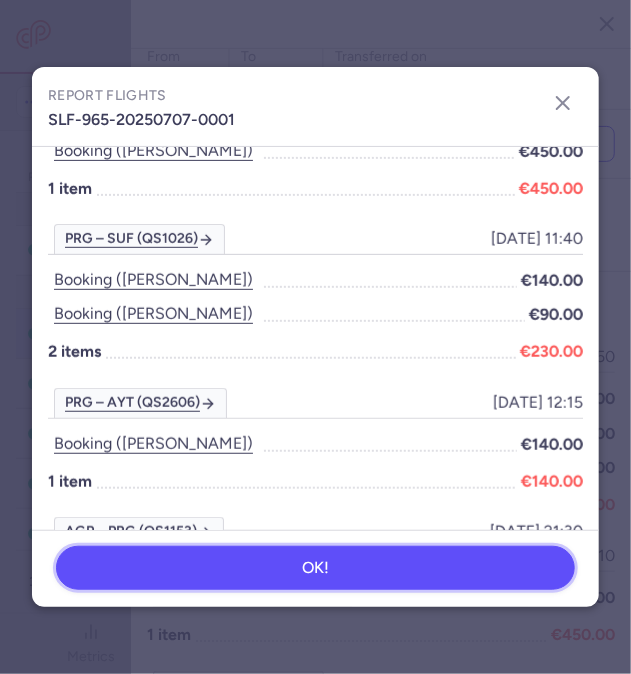 click on "OK!" 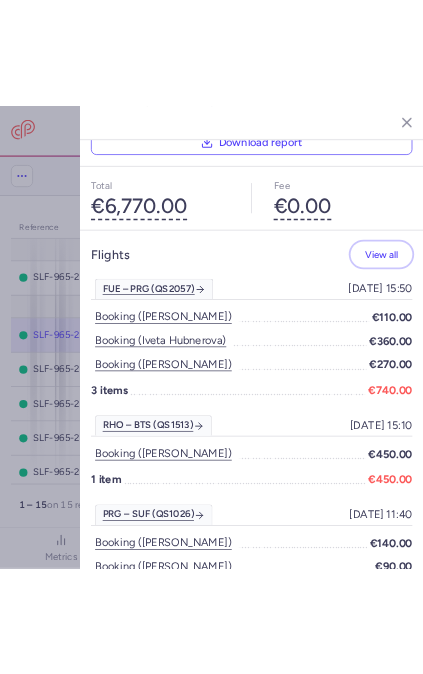 scroll, scrollTop: 0, scrollLeft: 0, axis: both 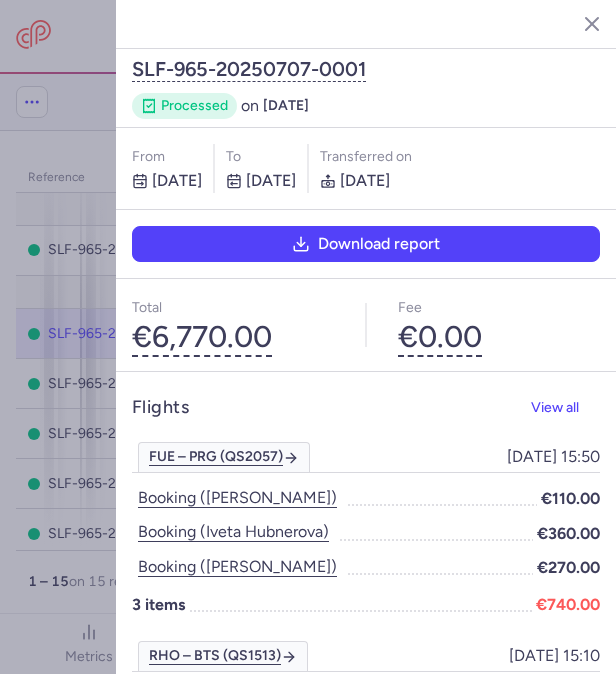 click on "Download report" at bounding box center [366, 244] 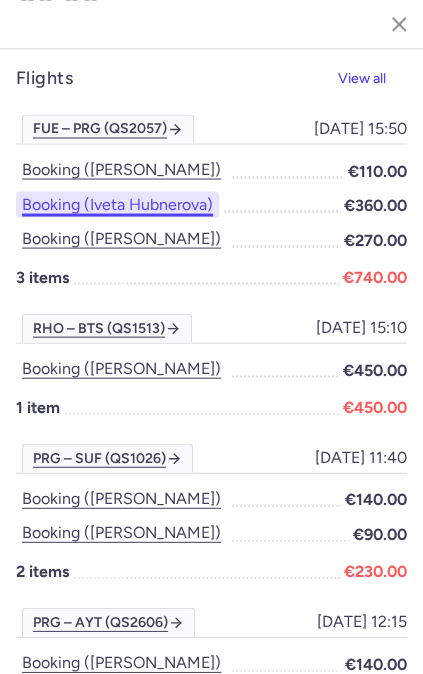 scroll, scrollTop: 500, scrollLeft: 0, axis: vertical 